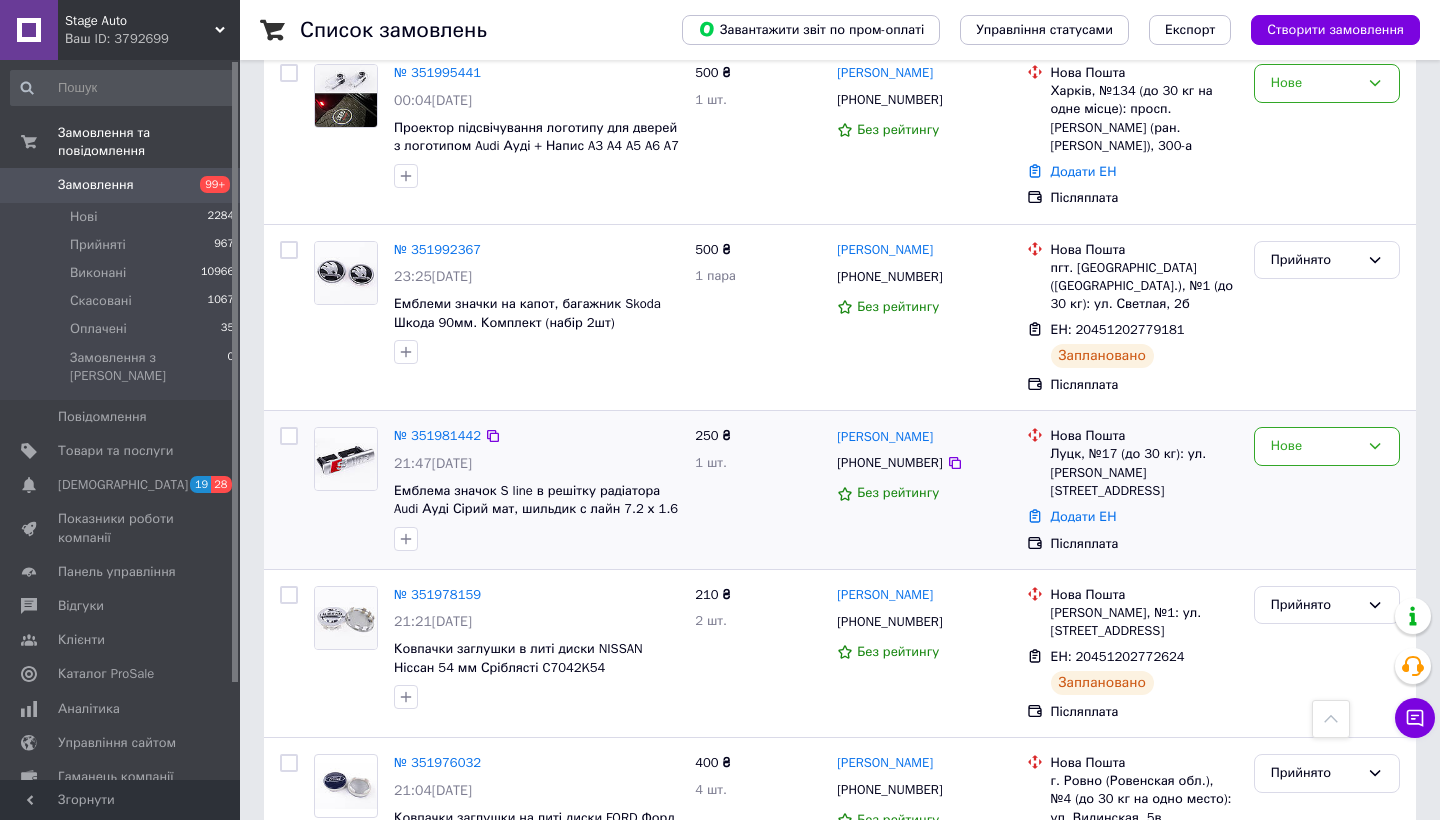 scroll, scrollTop: 1788, scrollLeft: 0, axis: vertical 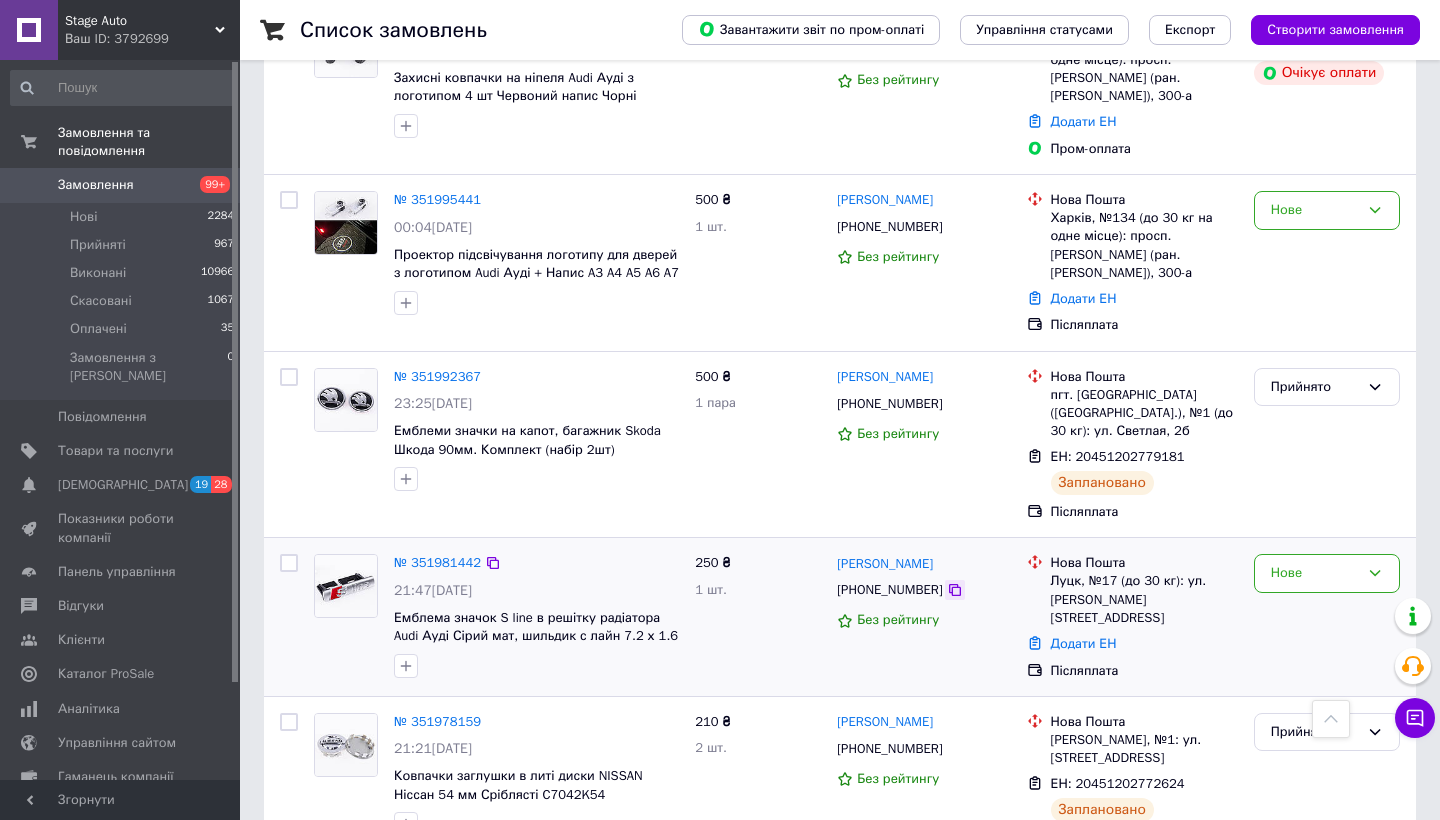 click 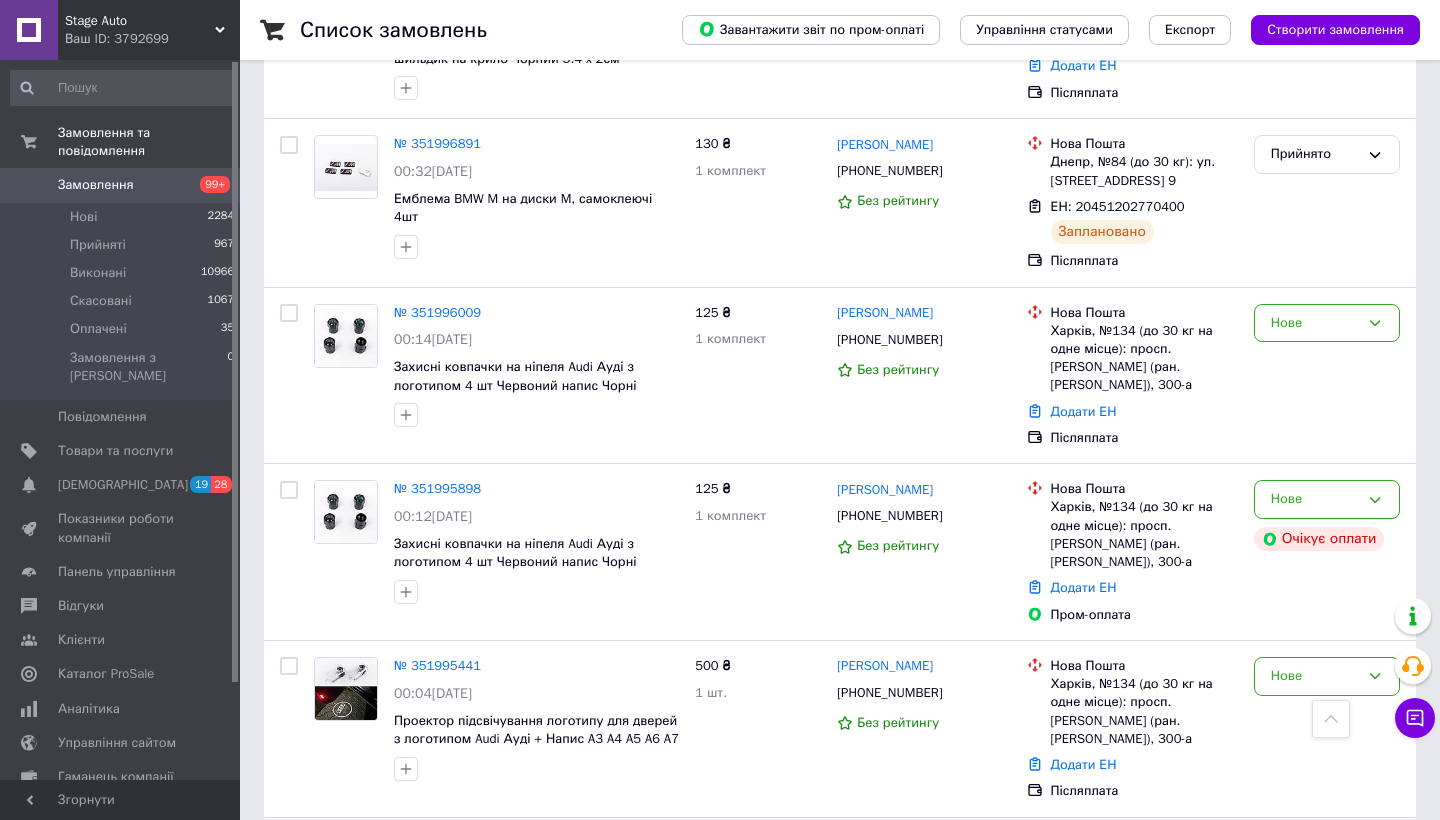 scroll, scrollTop: 1276, scrollLeft: 0, axis: vertical 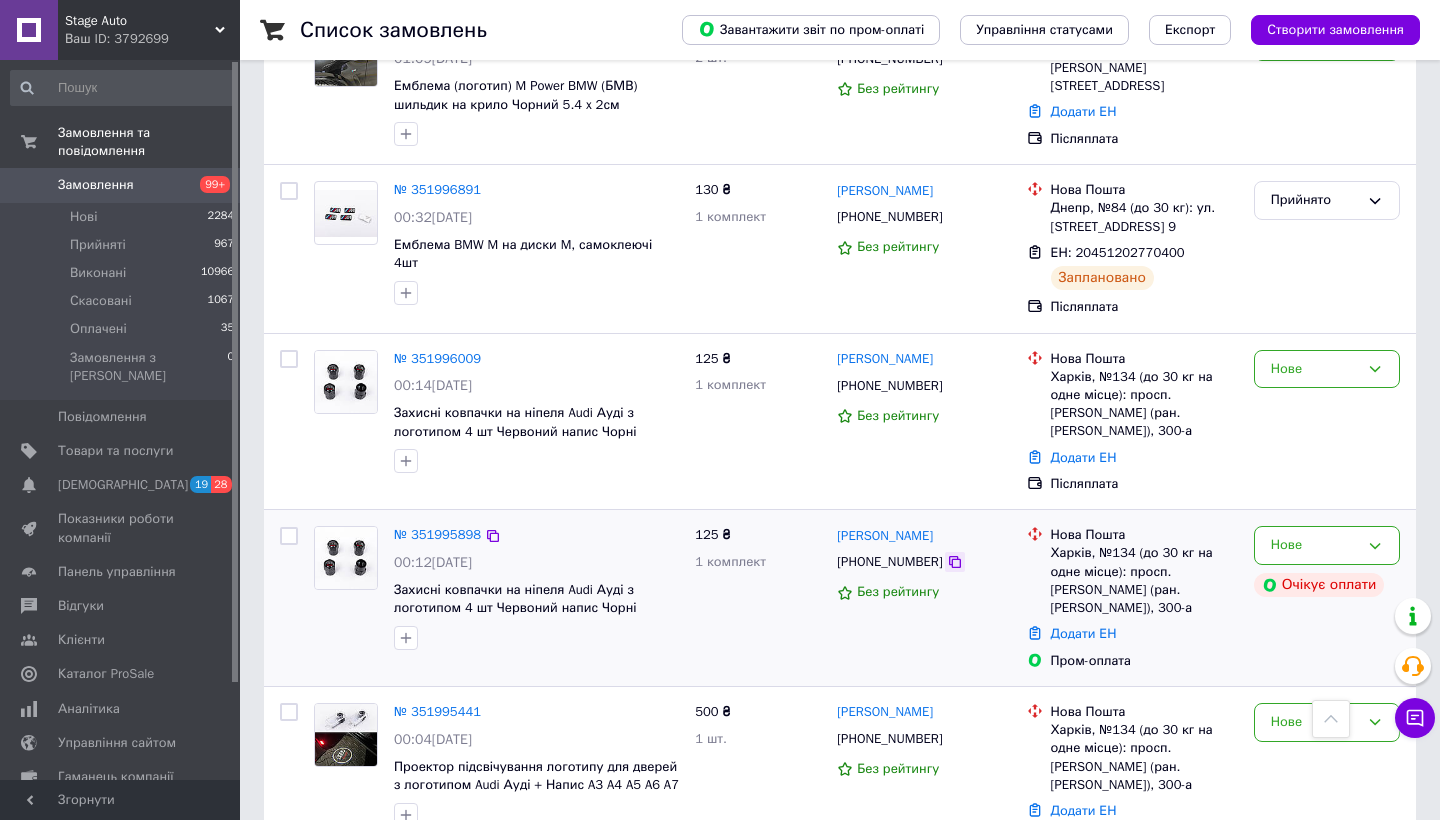 click 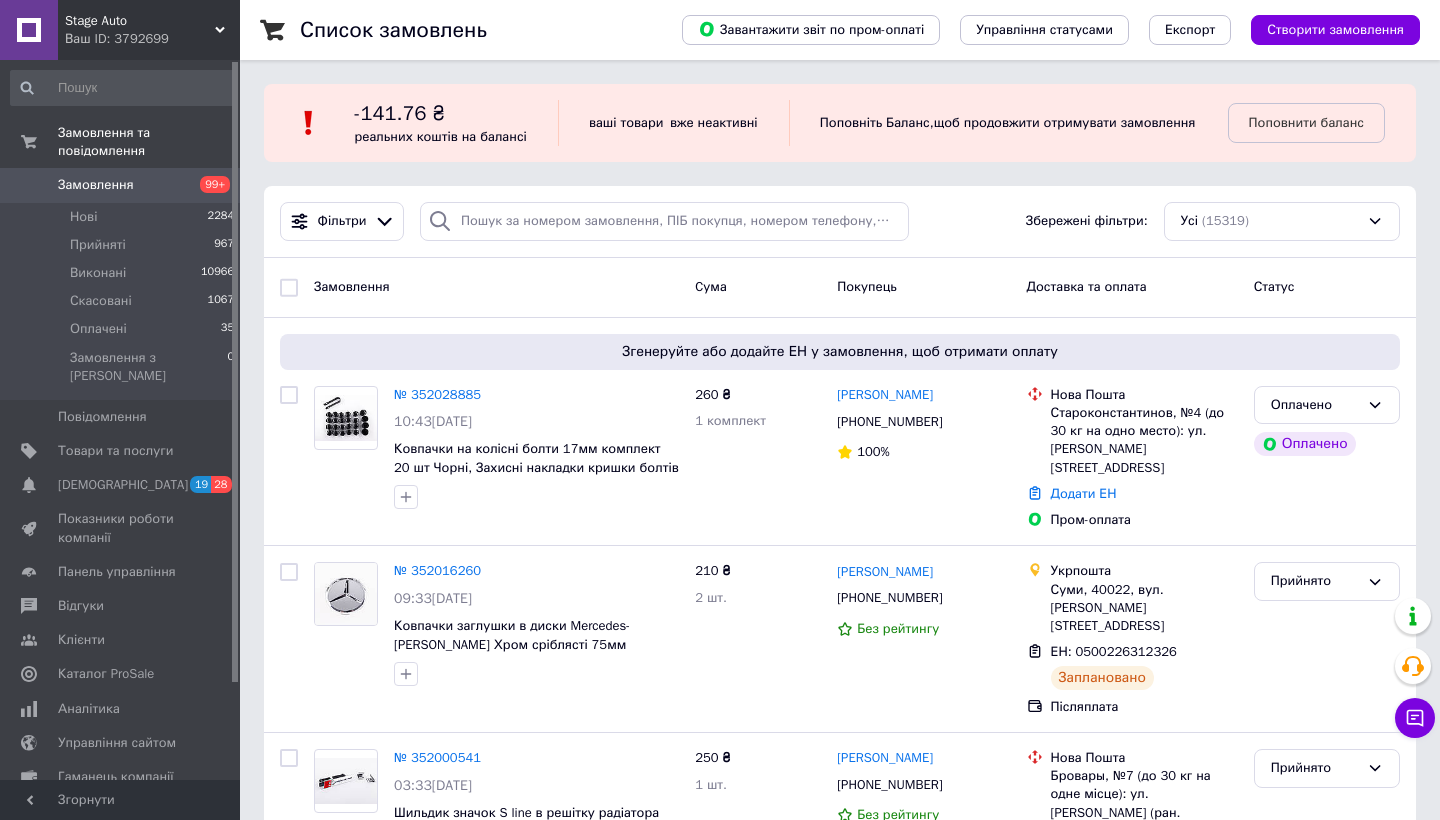 scroll, scrollTop: 0, scrollLeft: 0, axis: both 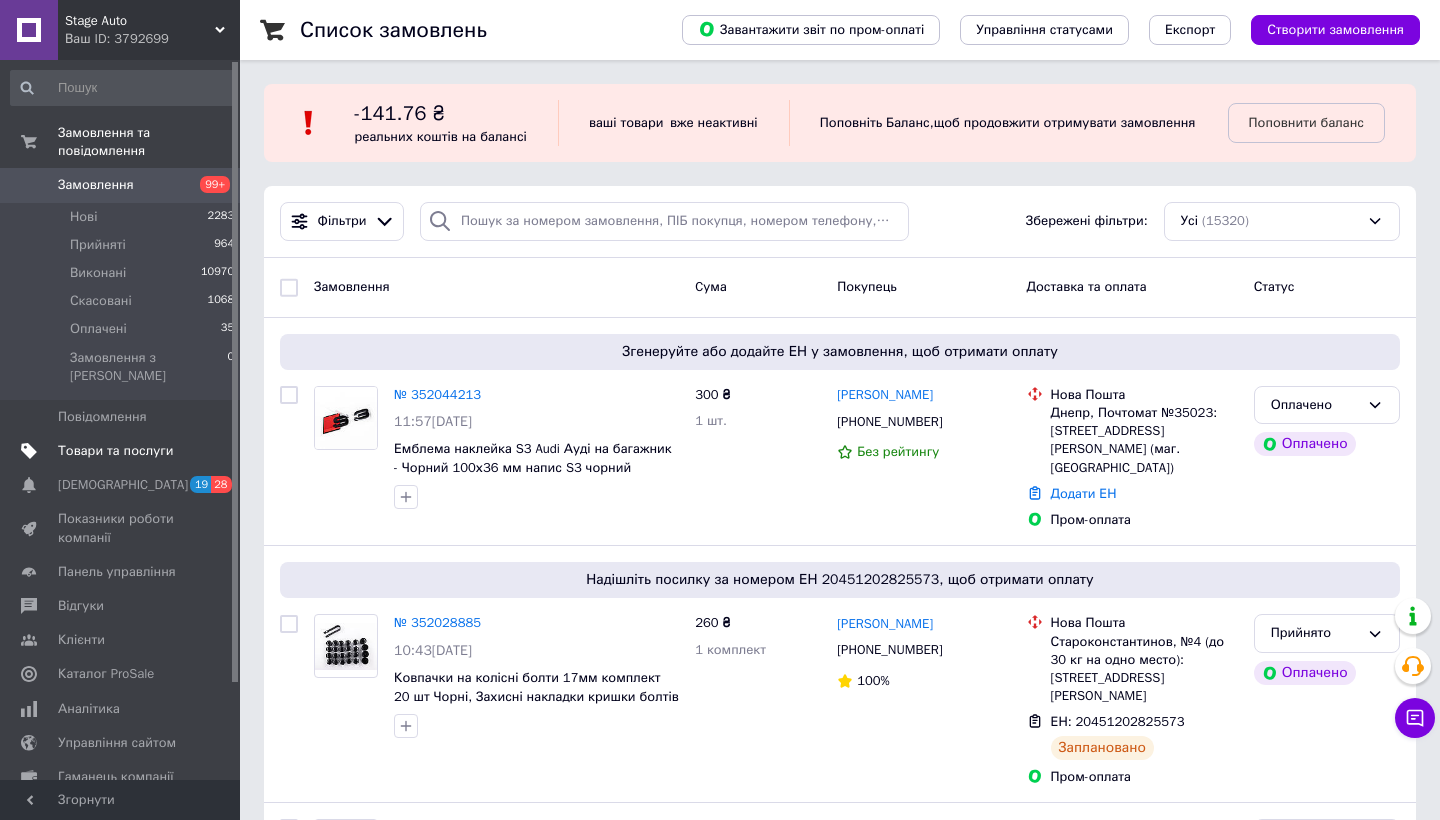 click on "Товари та послуги" at bounding box center (115, 451) 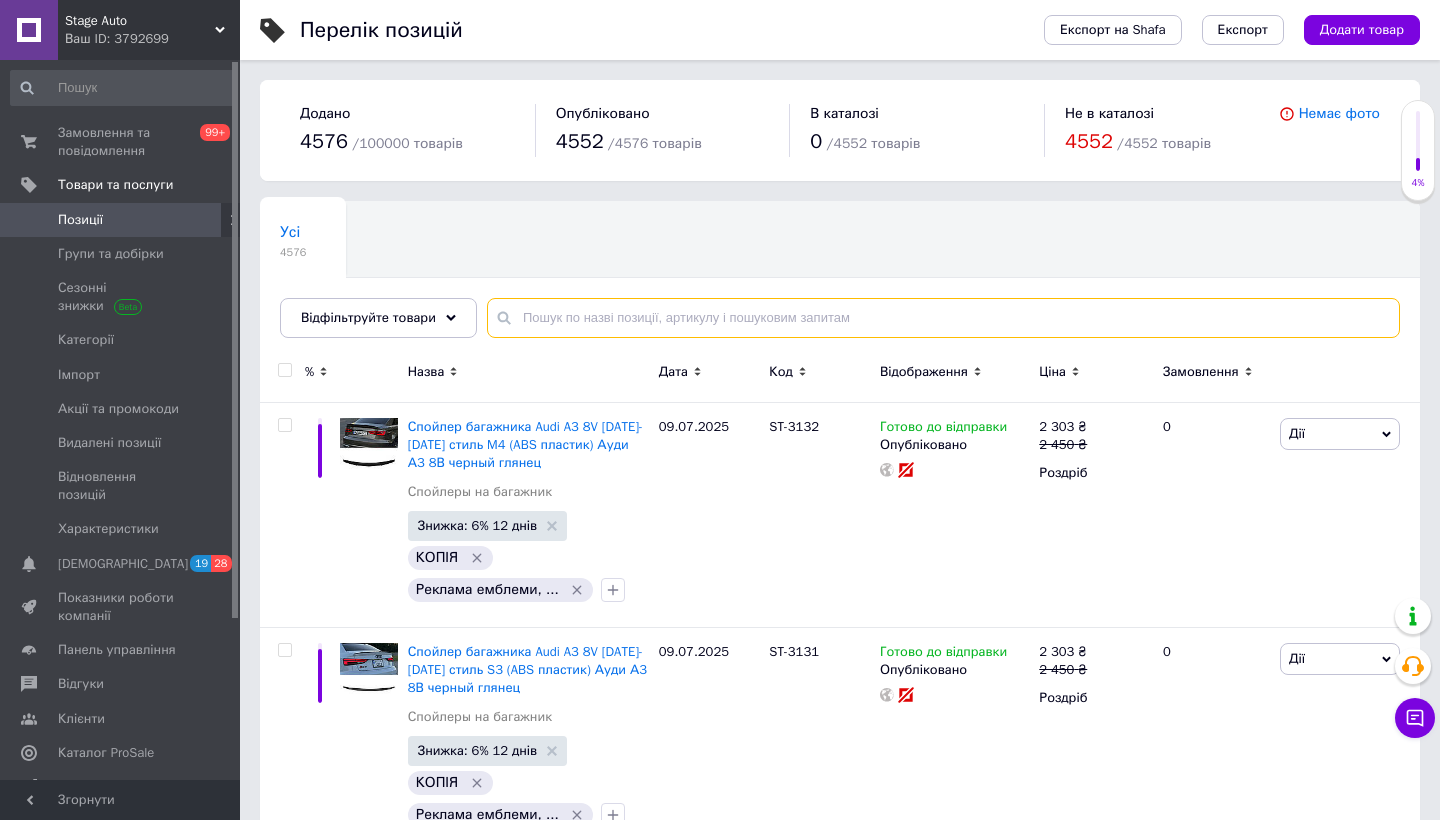 click at bounding box center (943, 318) 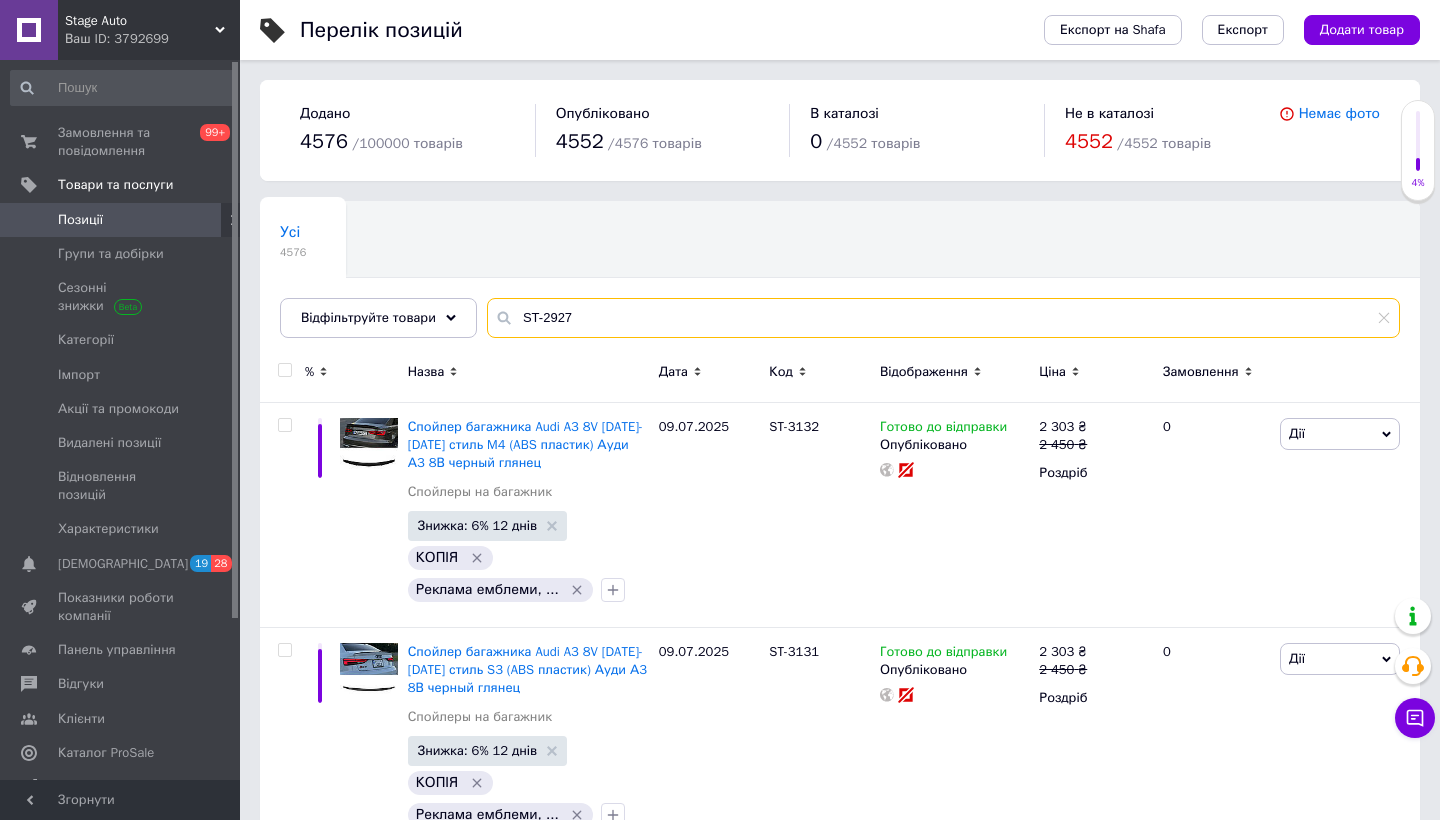 type on "ST-2927" 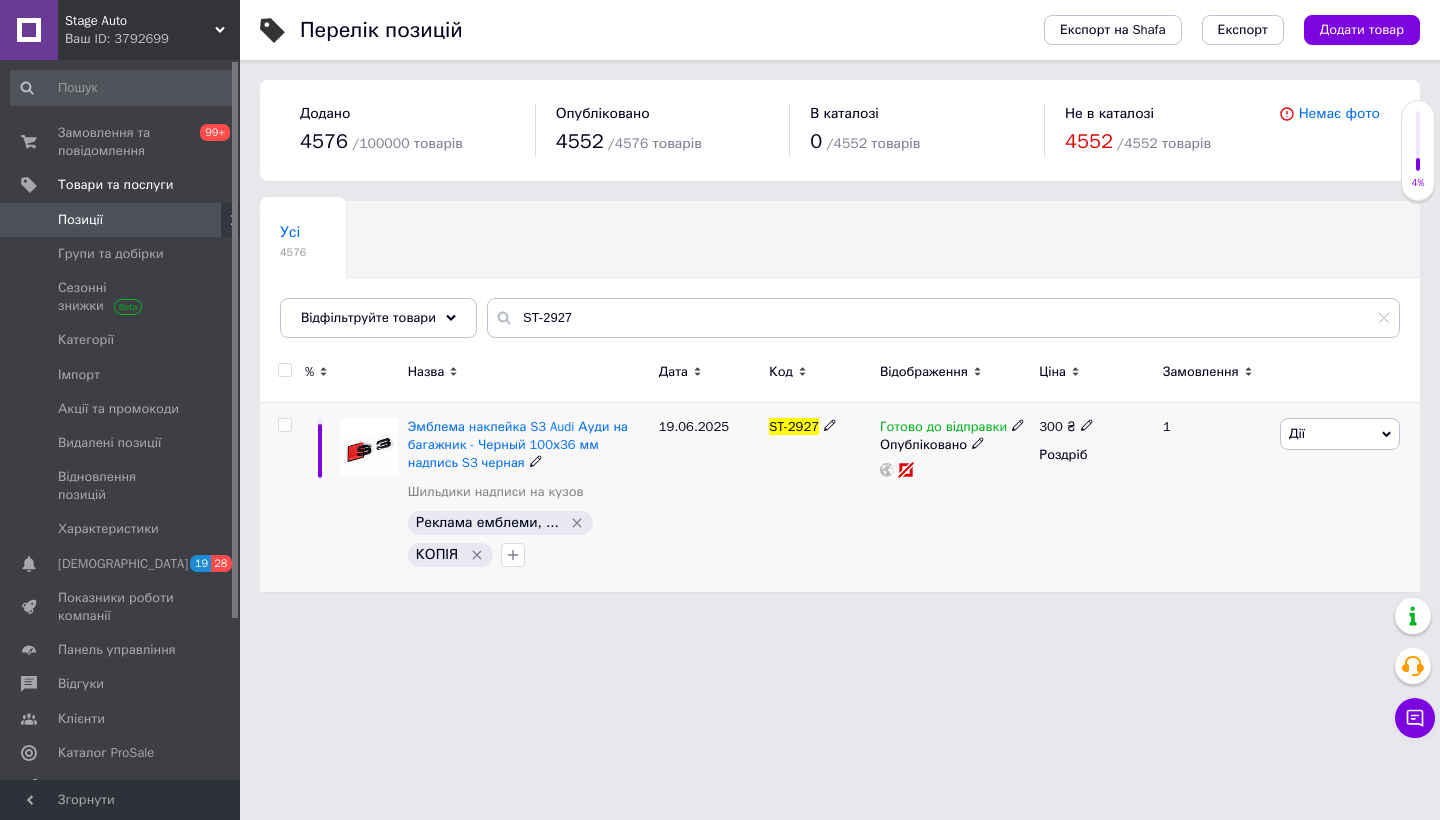click at bounding box center (1018, 424) 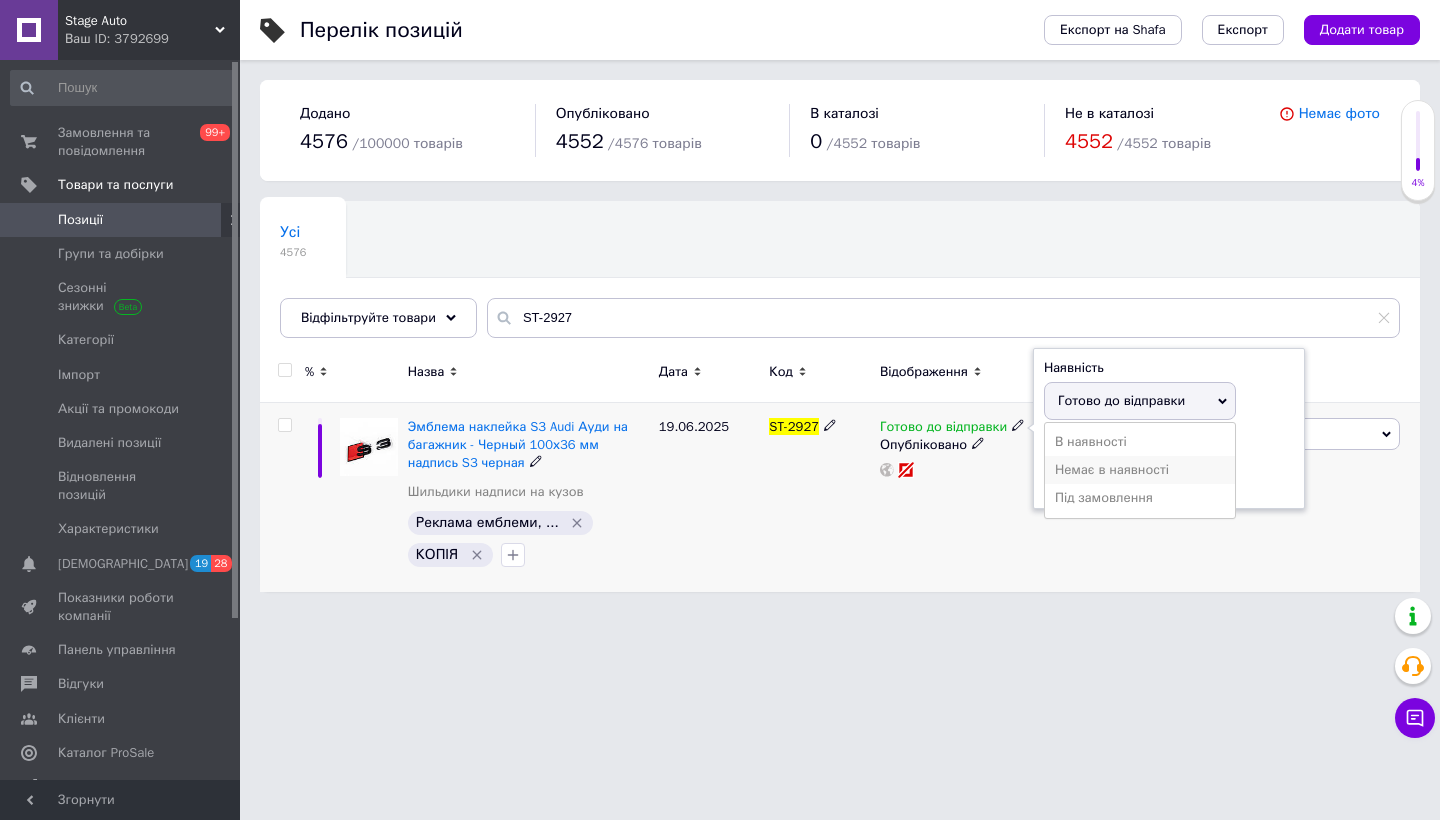 click on "Немає в наявності" at bounding box center (1140, 470) 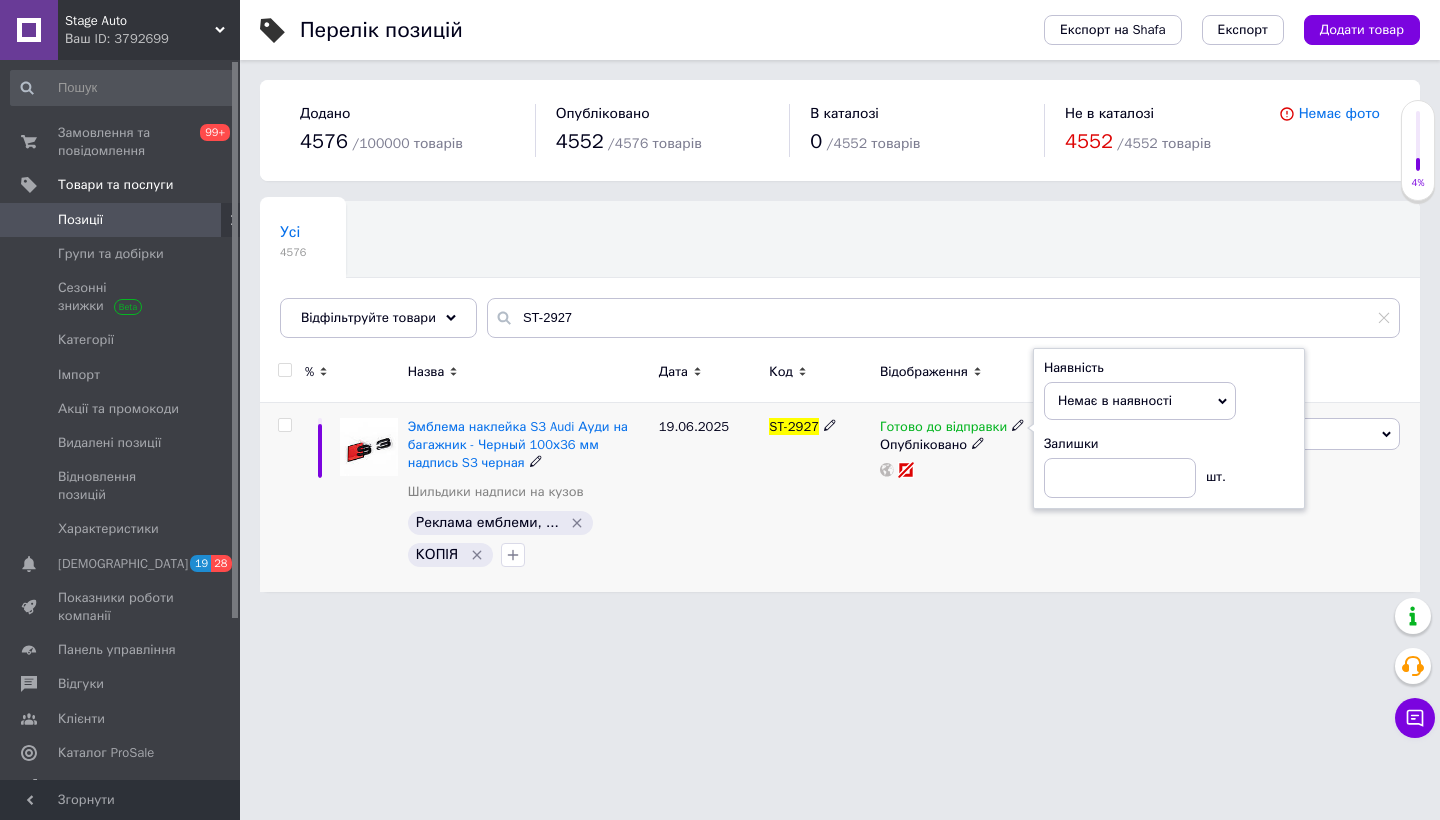 click on "Stage Auto Ваш ID: 3792699 Сайт Stage Auto Кабінет покупця Перевірити стан системи Сторінка на порталі Довідка Вийти Замовлення та повідомлення 0 99+ Товари та послуги Позиції Групи та добірки Сезонні знижки Категорії Імпорт Акції та промокоди Видалені позиції Відновлення позицій Характеристики Сповіщення 19 28 Показники роботи компанії Панель управління Відгуки Клієнти Каталог ProSale Аналітика Управління сайтом Гаманець компанії Маркет Налаштування Тарифи та рахунки Prom топ Згорнути
Перелік позицій Додано" at bounding box center [720, 306] 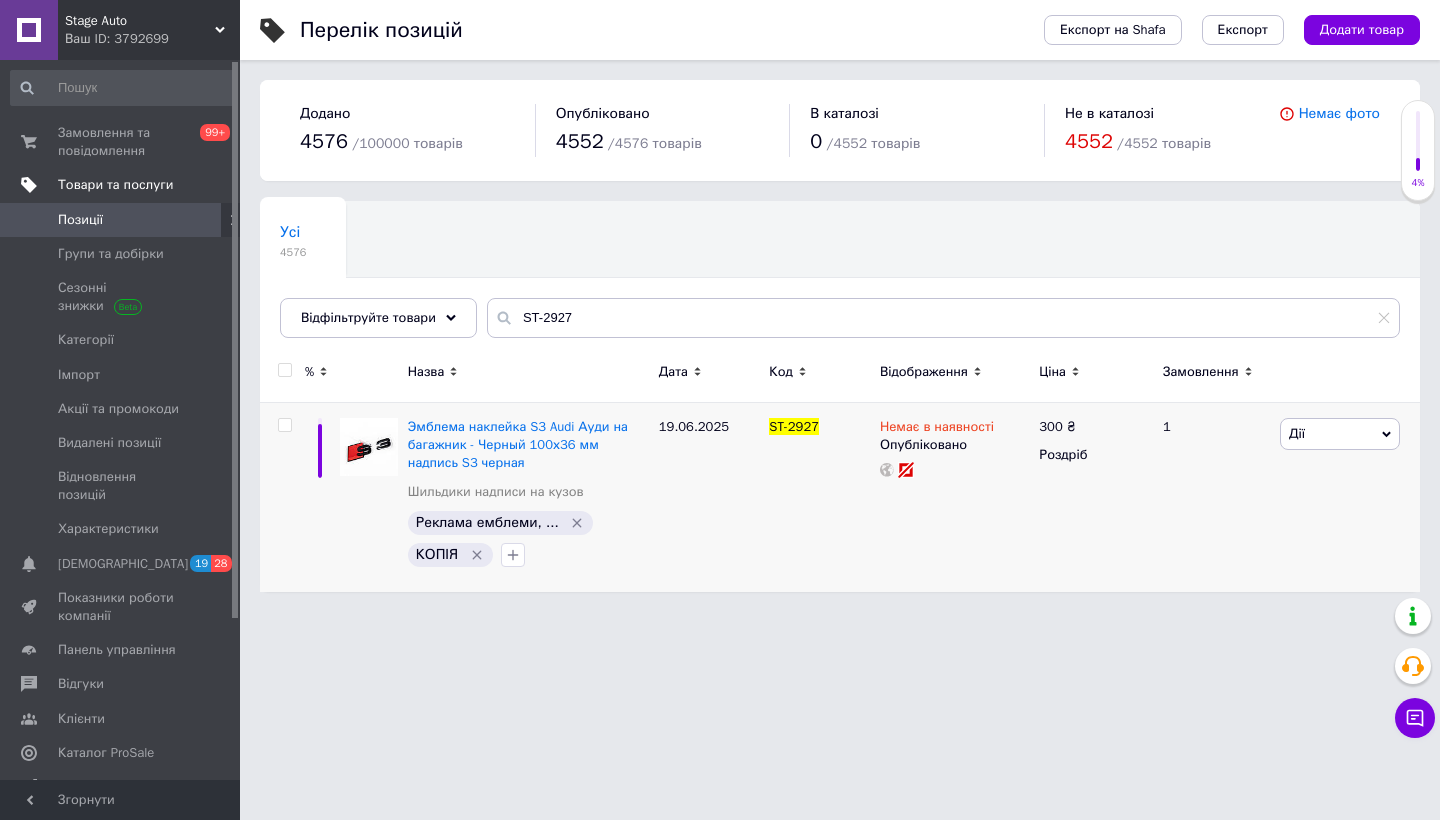 click on "Товари та послуги" at bounding box center (123, 185) 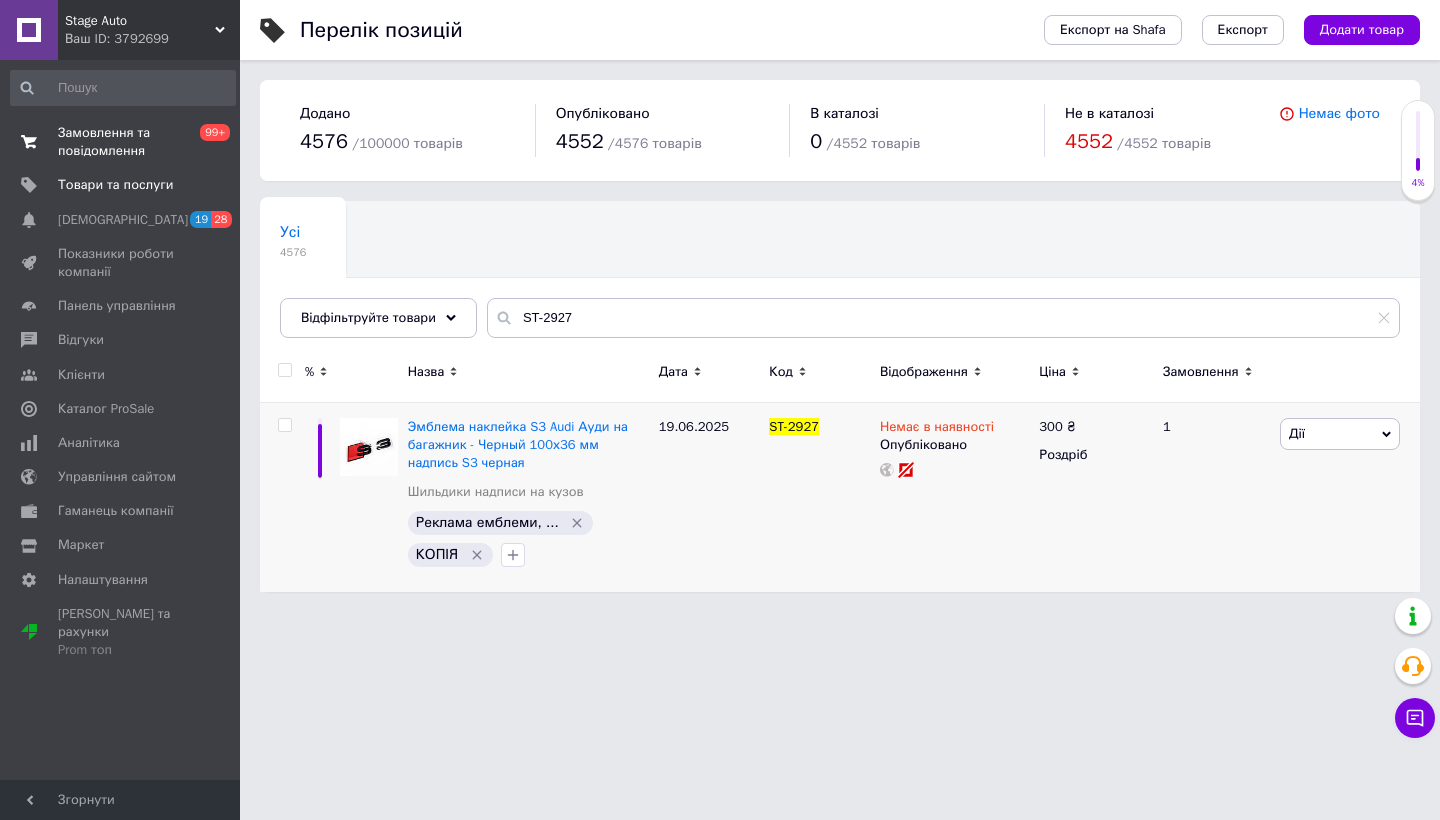 click on "Замовлення та повідомлення" at bounding box center (121, 142) 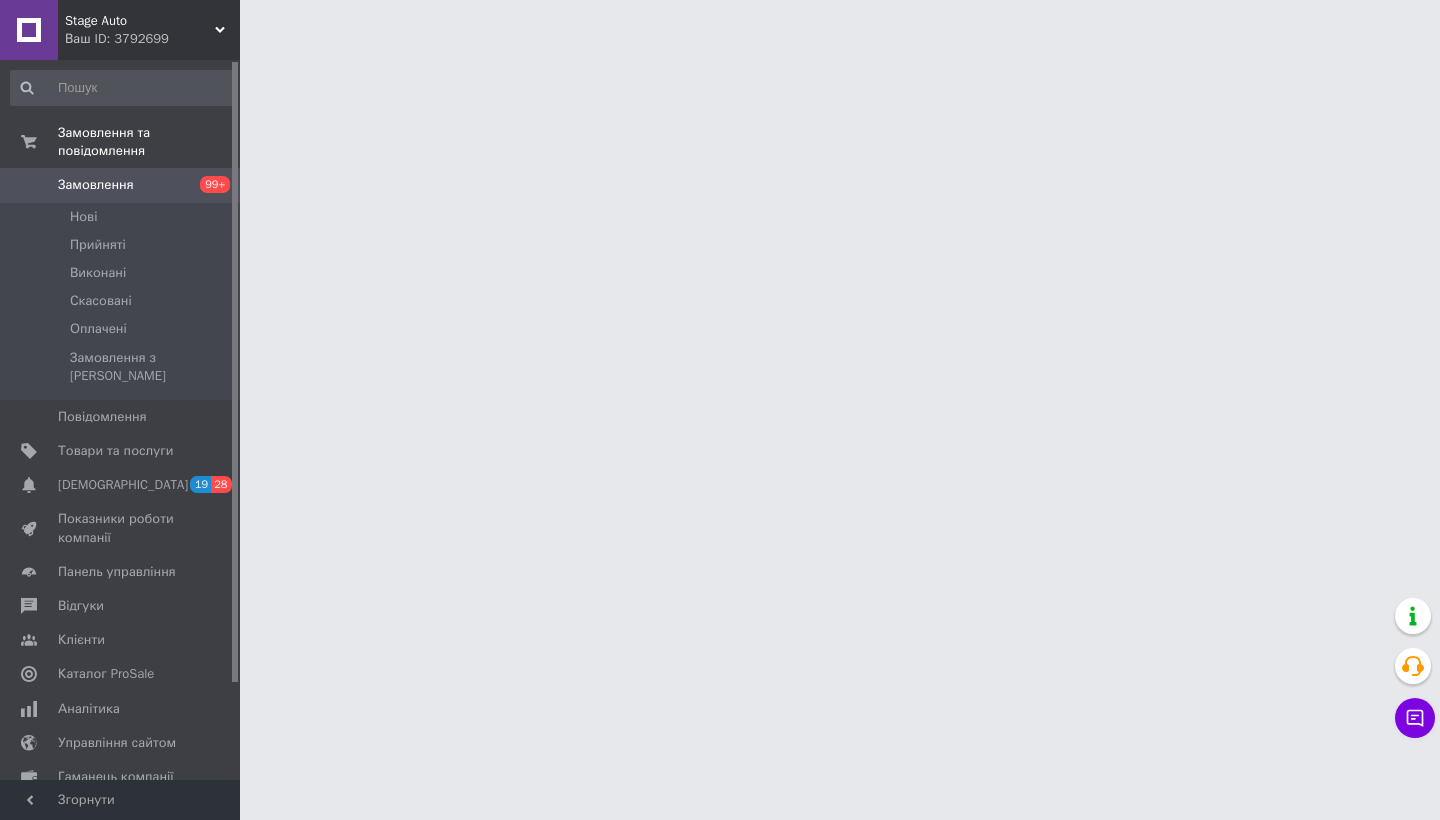 scroll, scrollTop: 0, scrollLeft: 0, axis: both 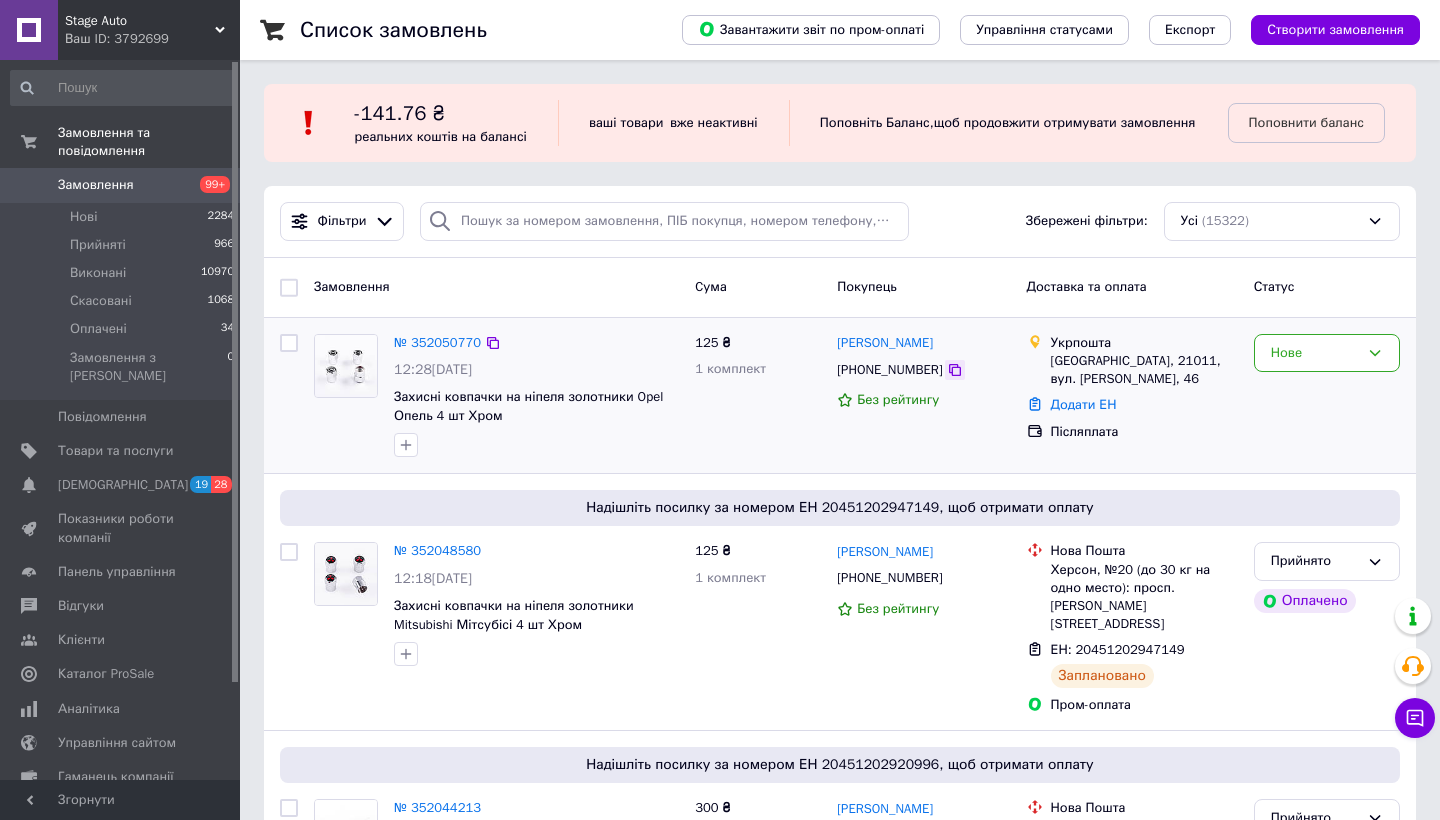 click 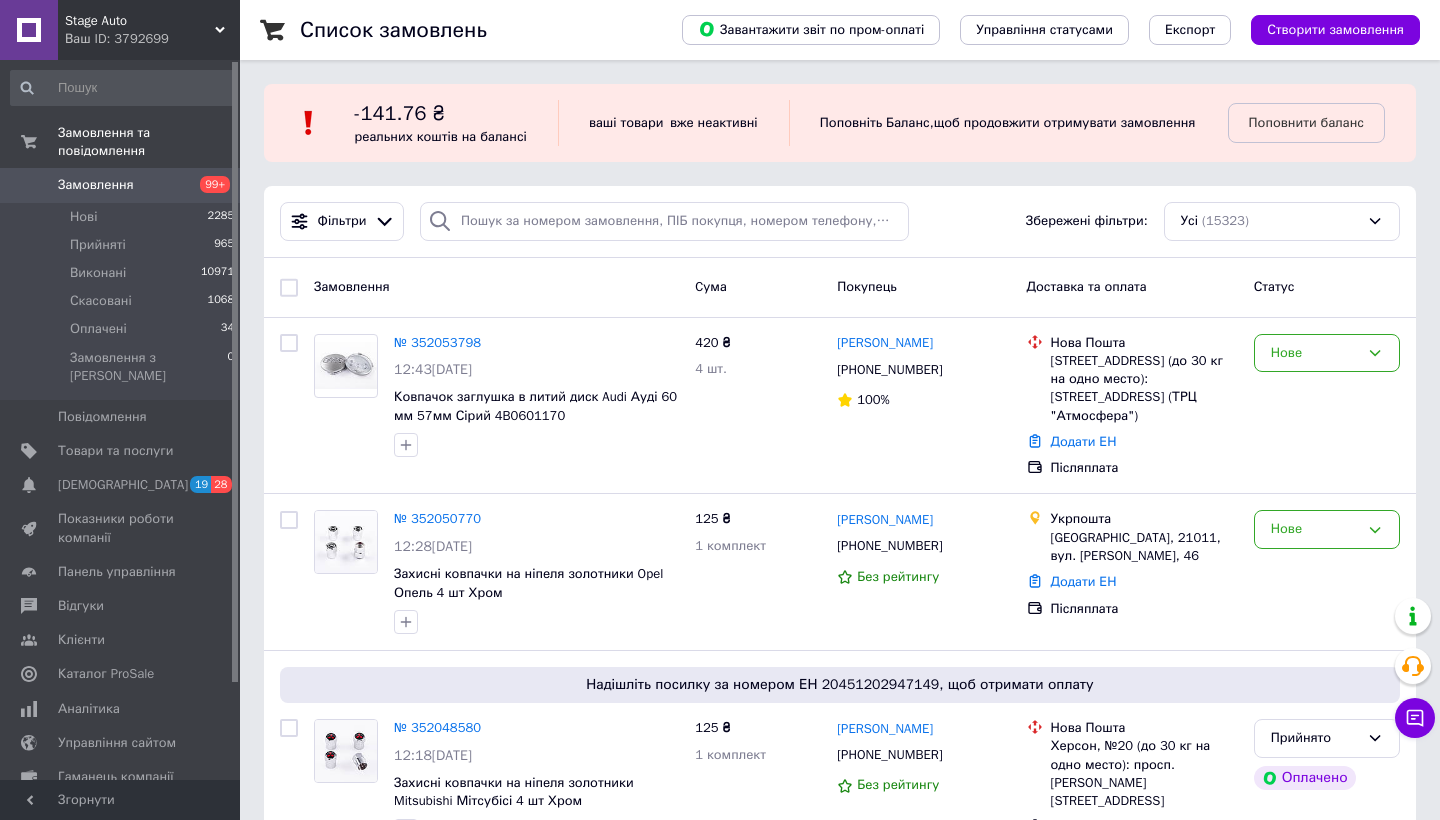 scroll, scrollTop: 0, scrollLeft: 0, axis: both 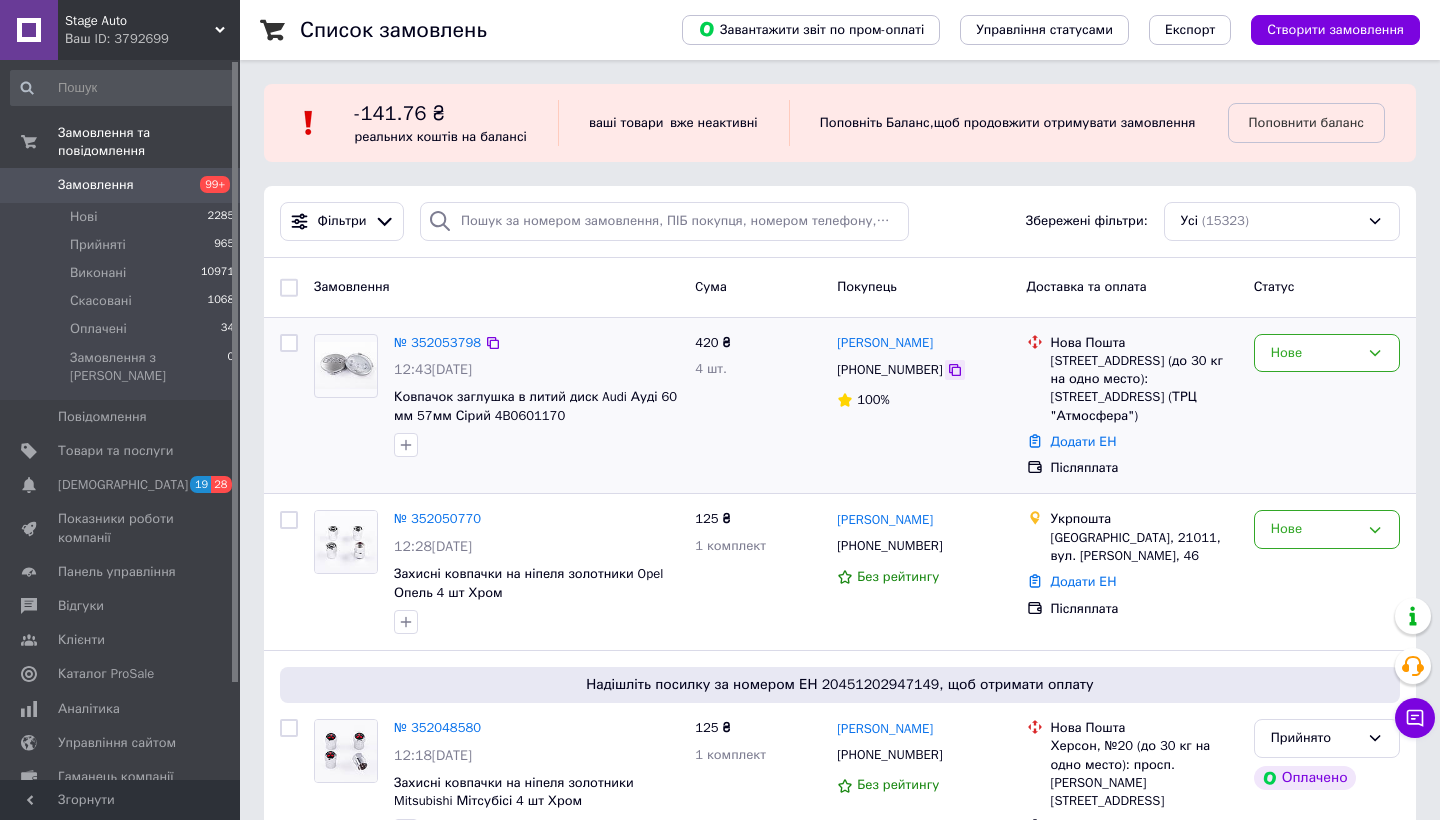 click 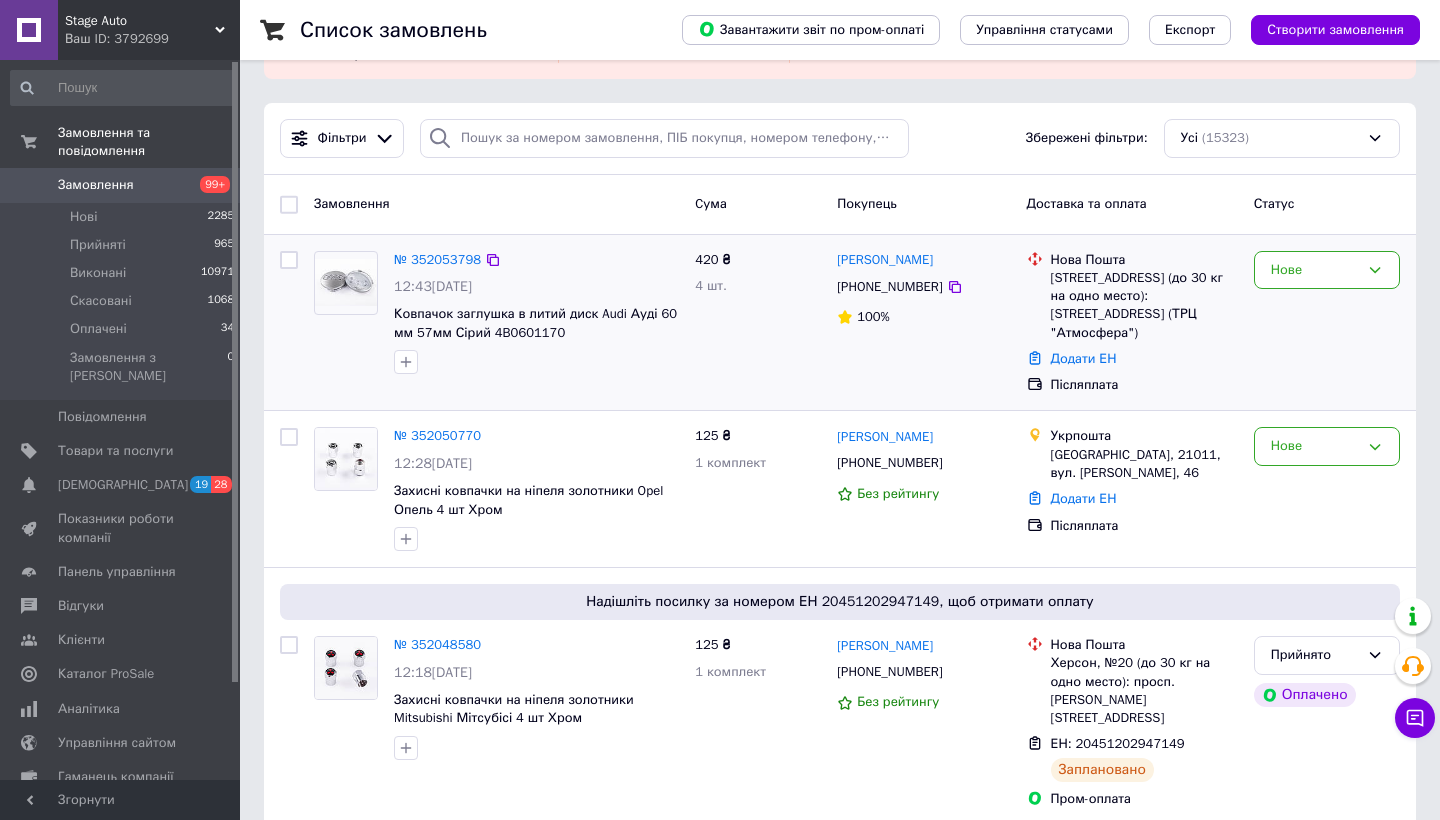 scroll, scrollTop: 111, scrollLeft: 0, axis: vertical 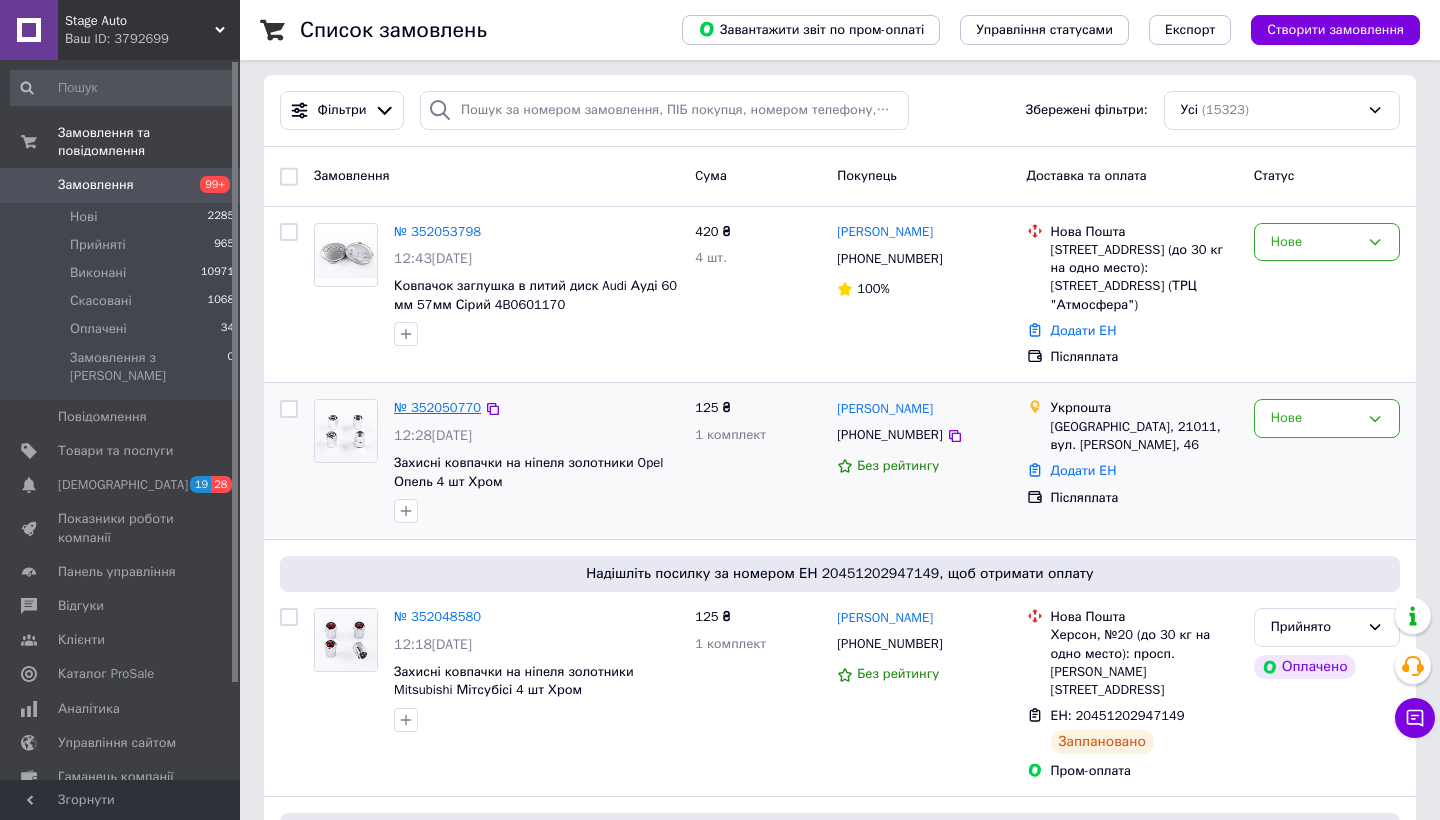 click on "№ 352050770" at bounding box center (437, 407) 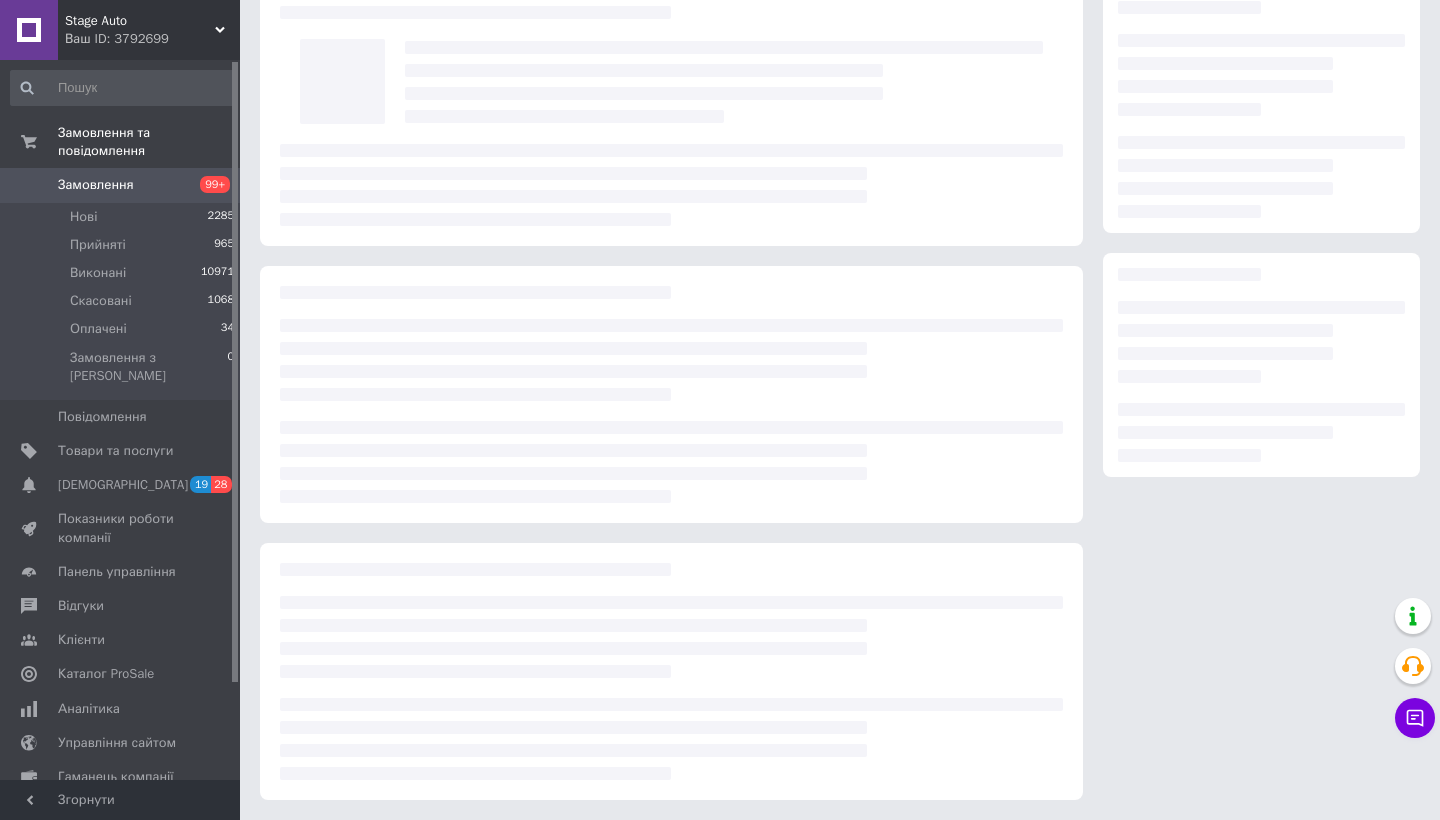 scroll, scrollTop: 0, scrollLeft: 0, axis: both 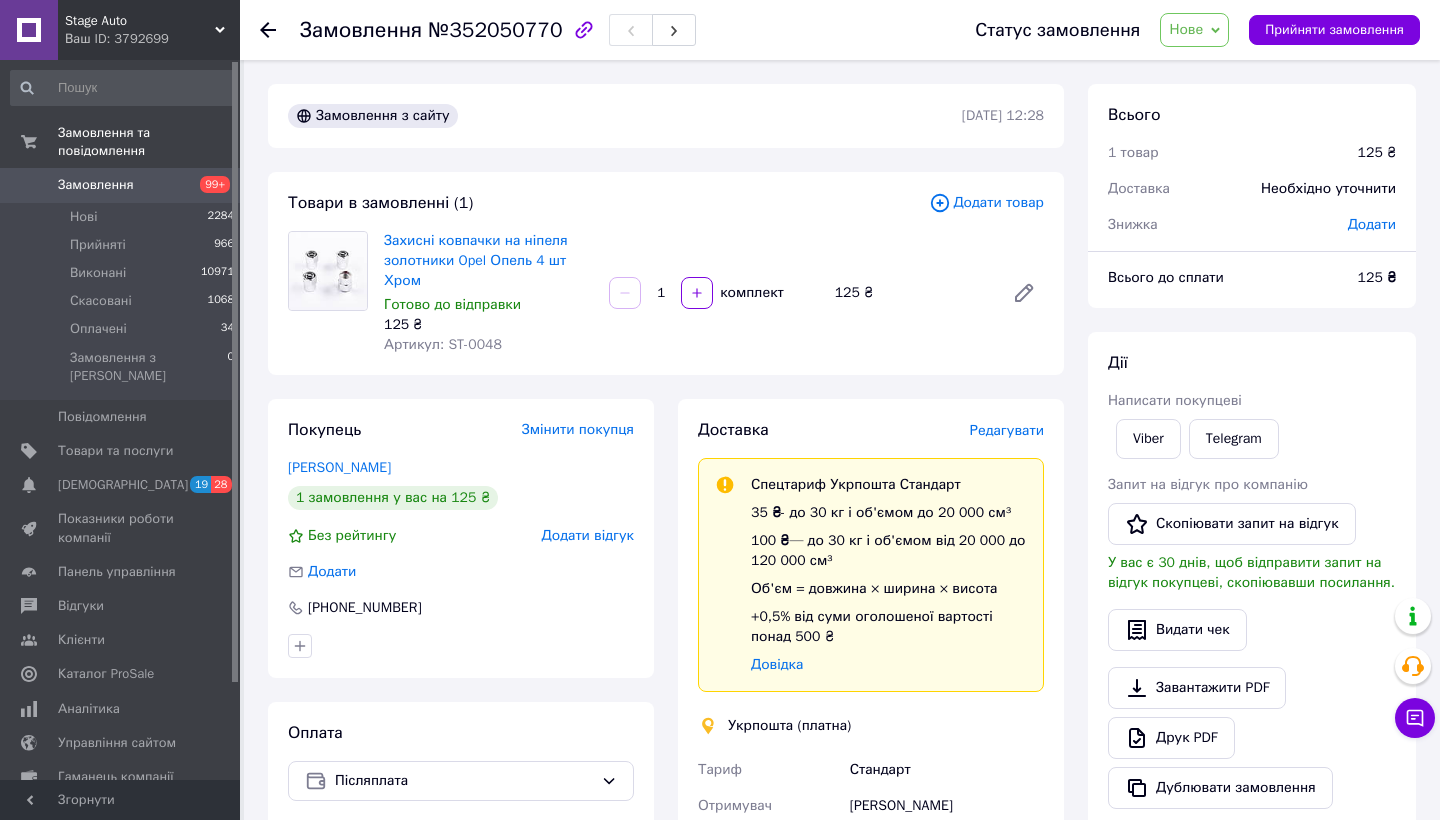 click on "Редагувати" at bounding box center (1007, 430) 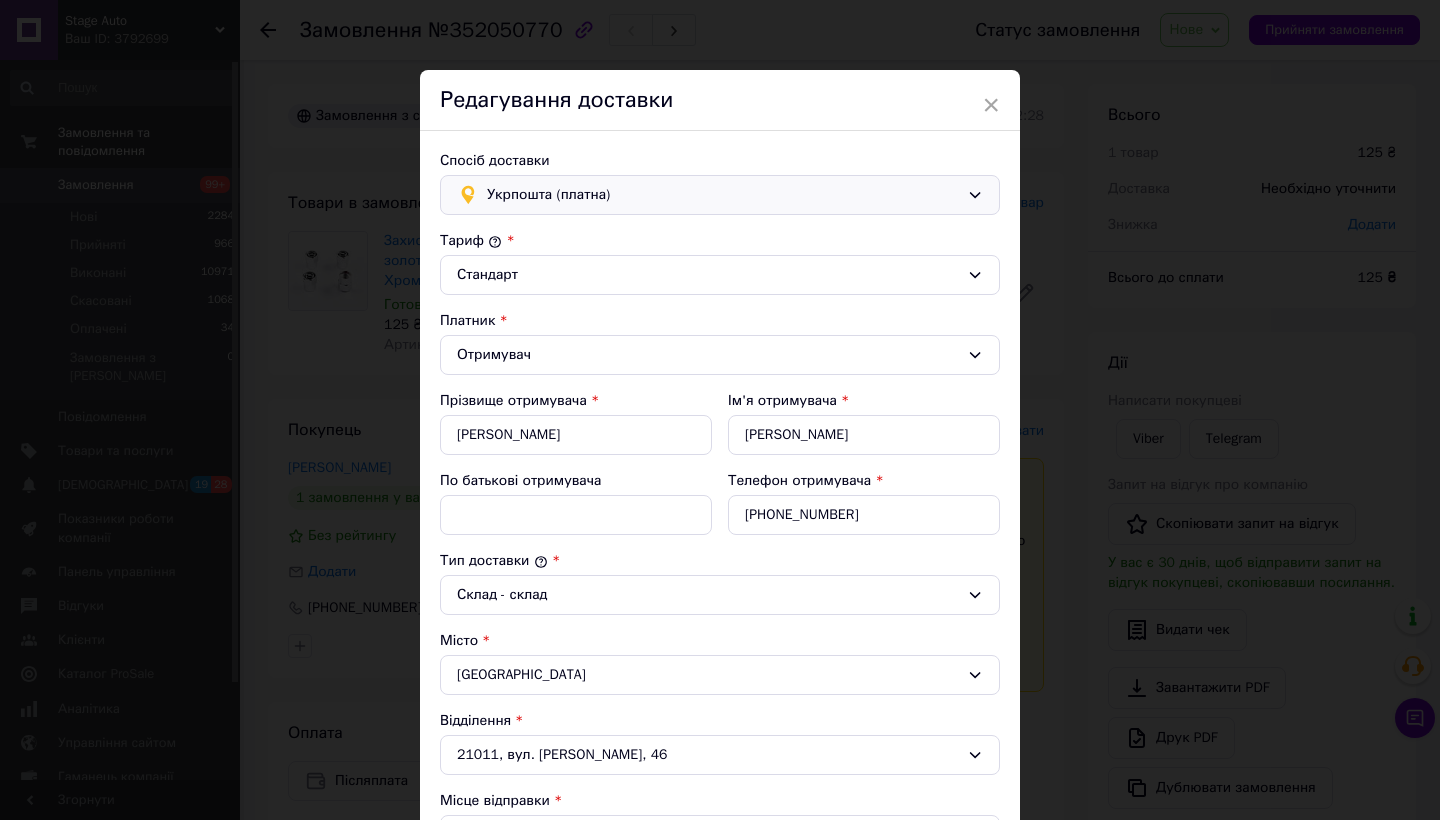 click on "Укрпошта (платна)" at bounding box center [723, 195] 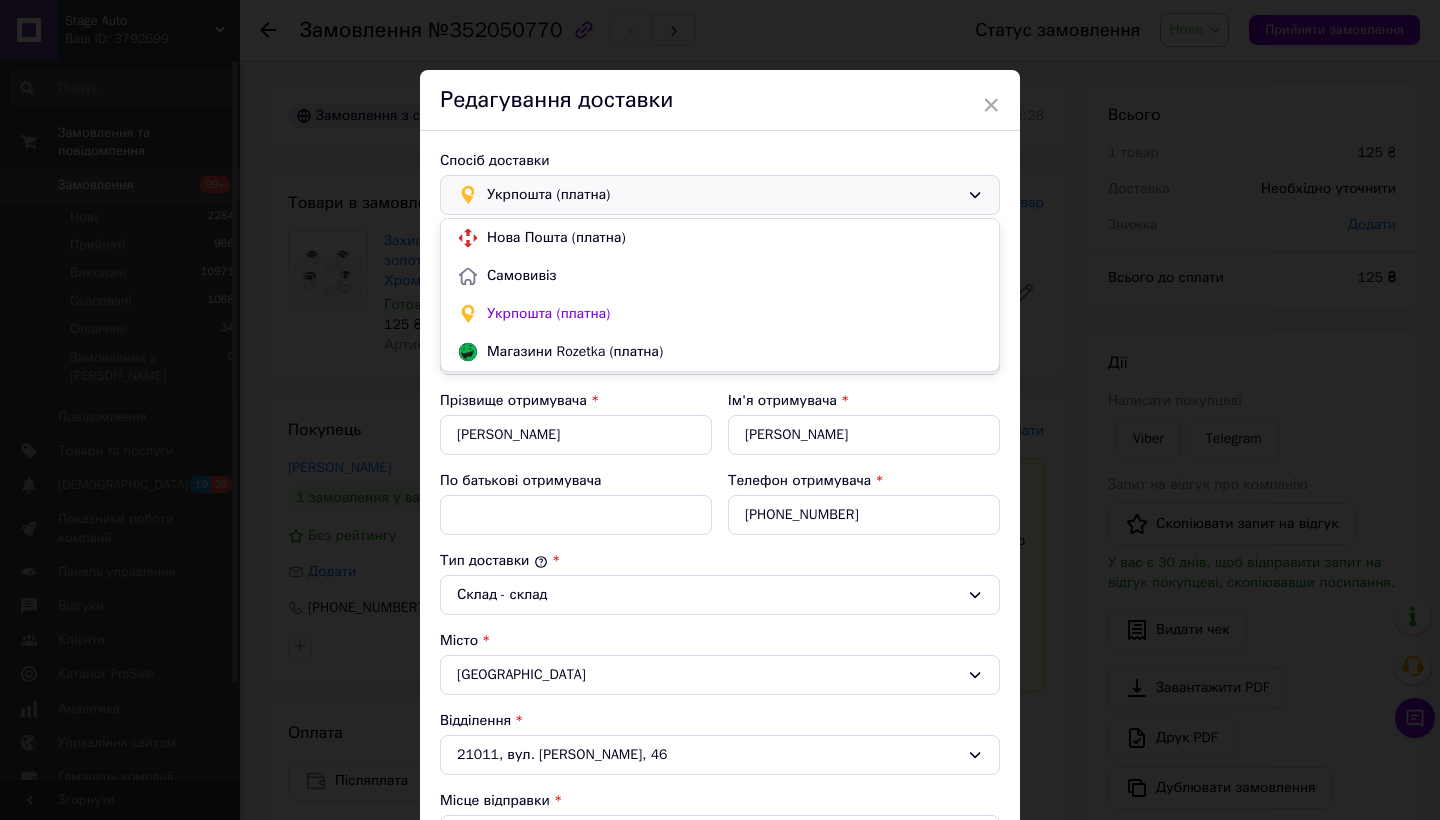 click on "Укрпошта (платна)" at bounding box center [723, 195] 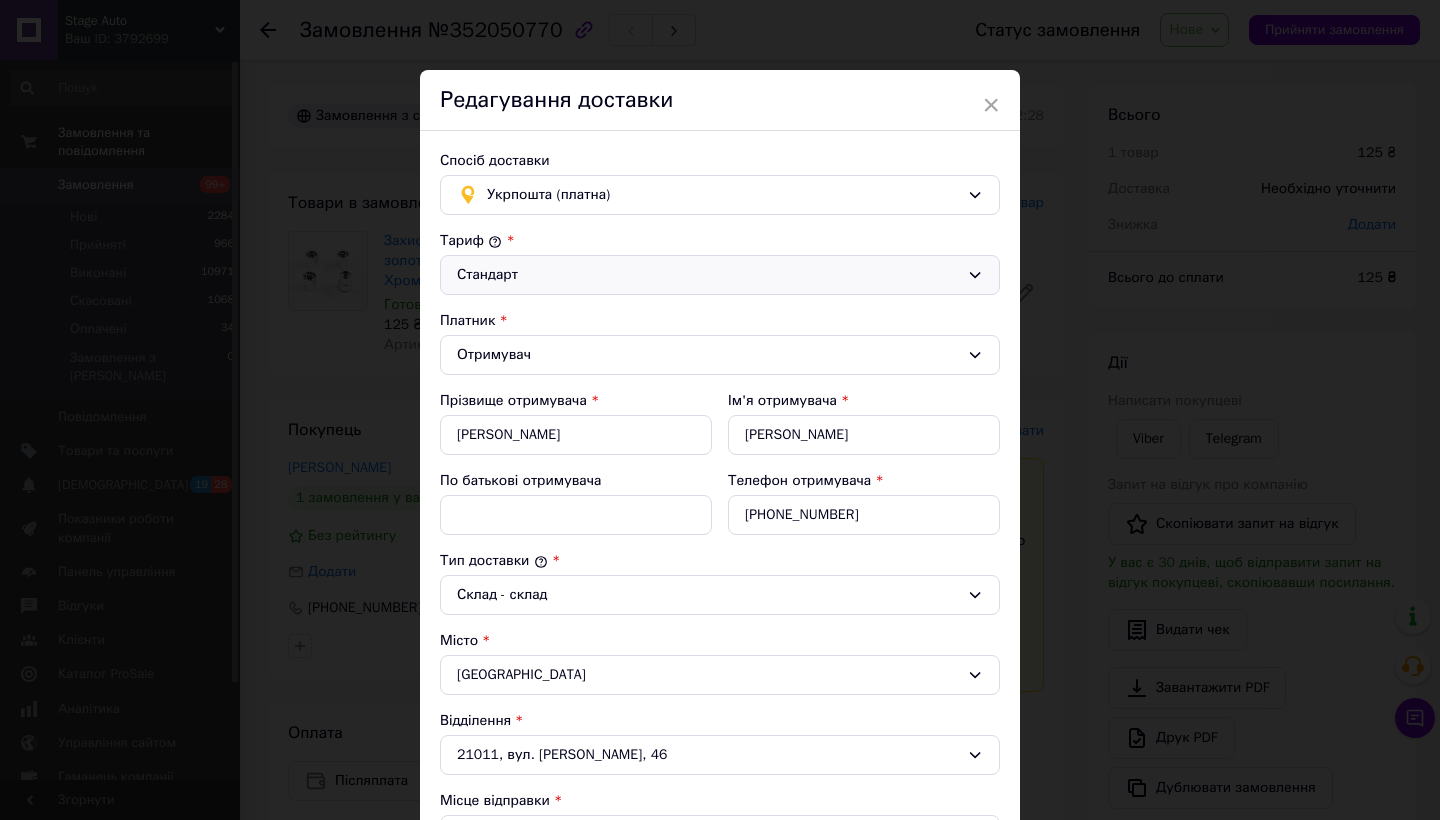 click on "Стандарт" at bounding box center [708, 275] 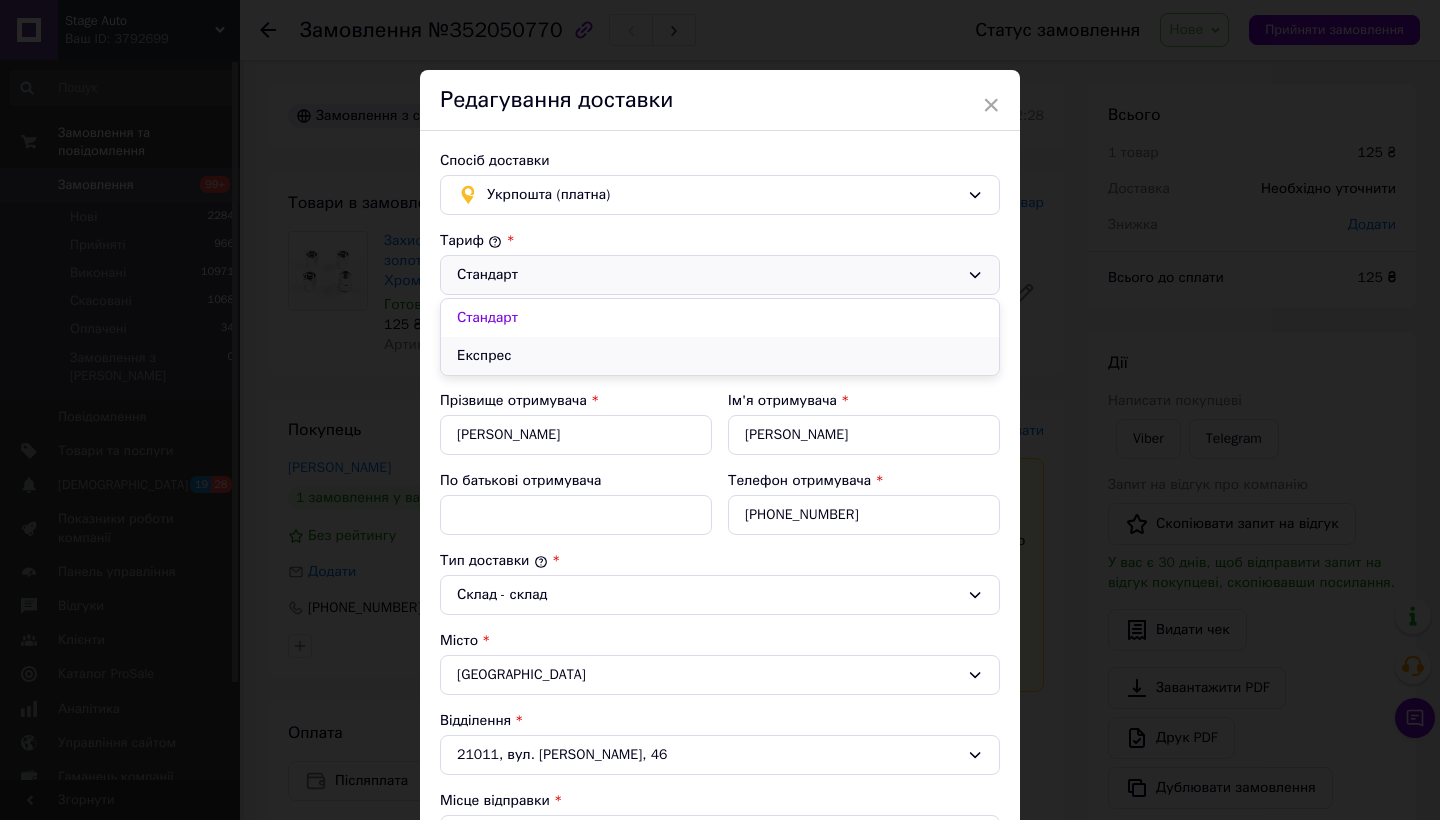 click on "Експрес" at bounding box center [720, 356] 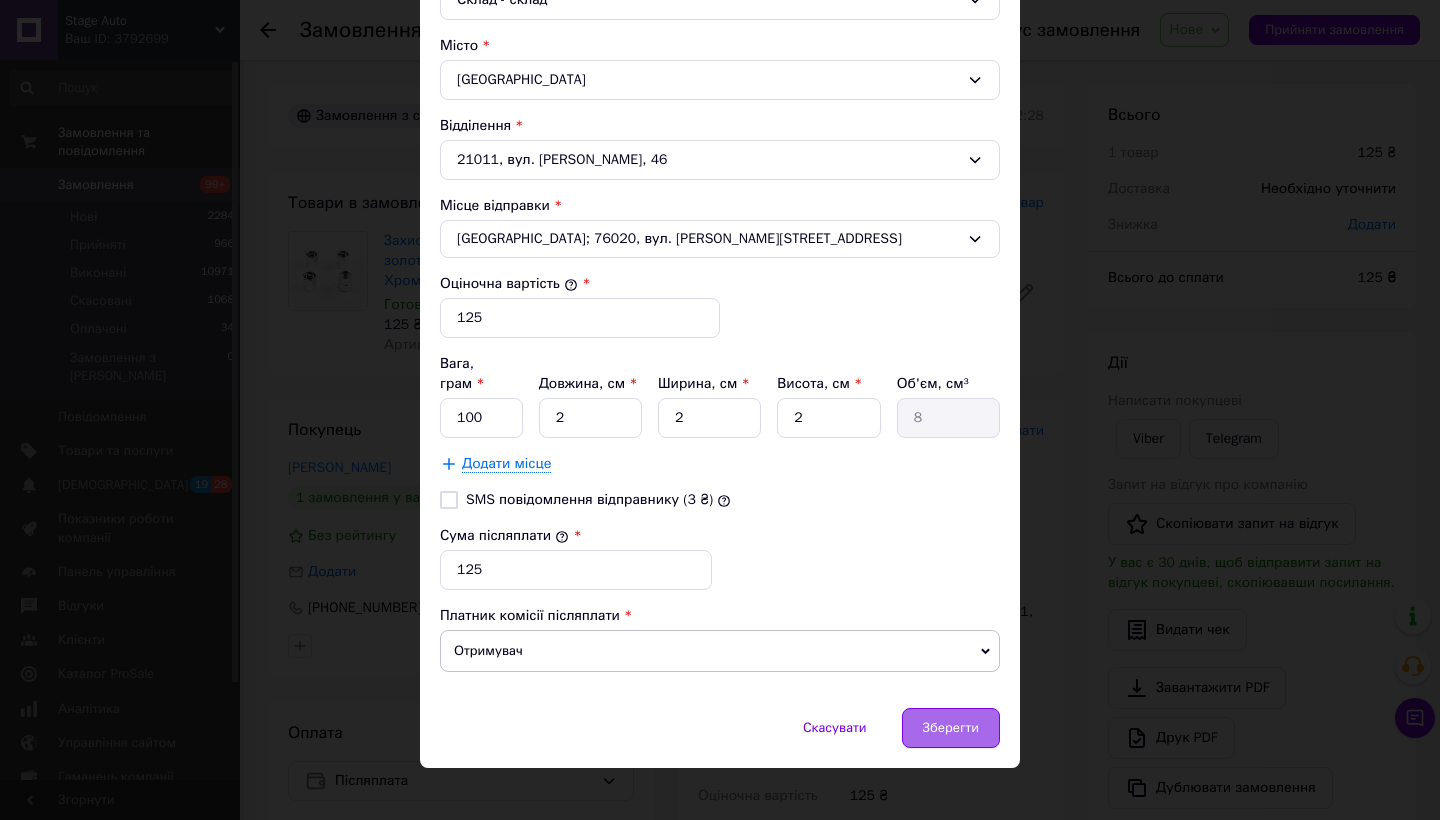 scroll, scrollTop: 593, scrollLeft: 0, axis: vertical 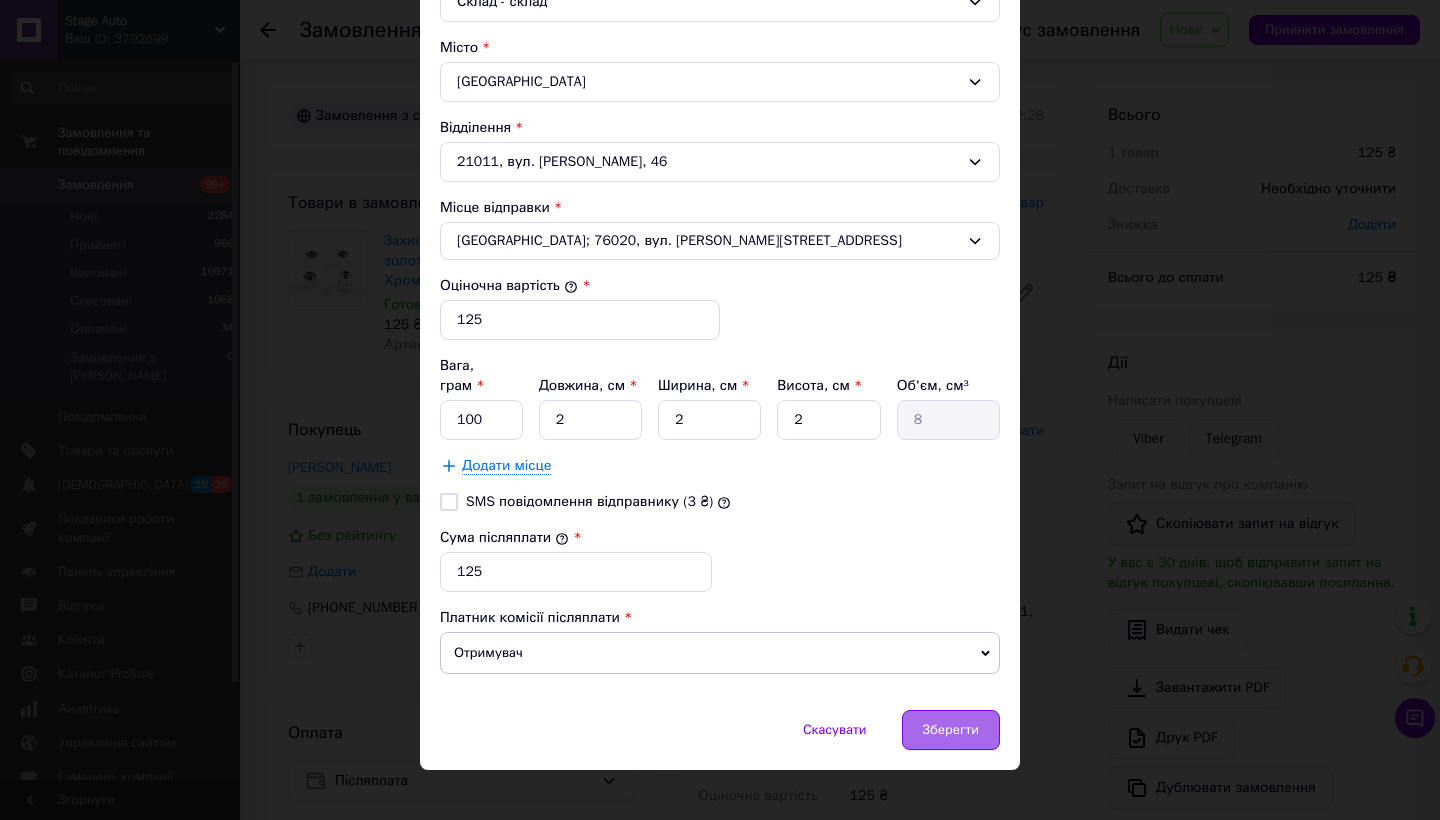 click on "Зберегти" at bounding box center [951, 730] 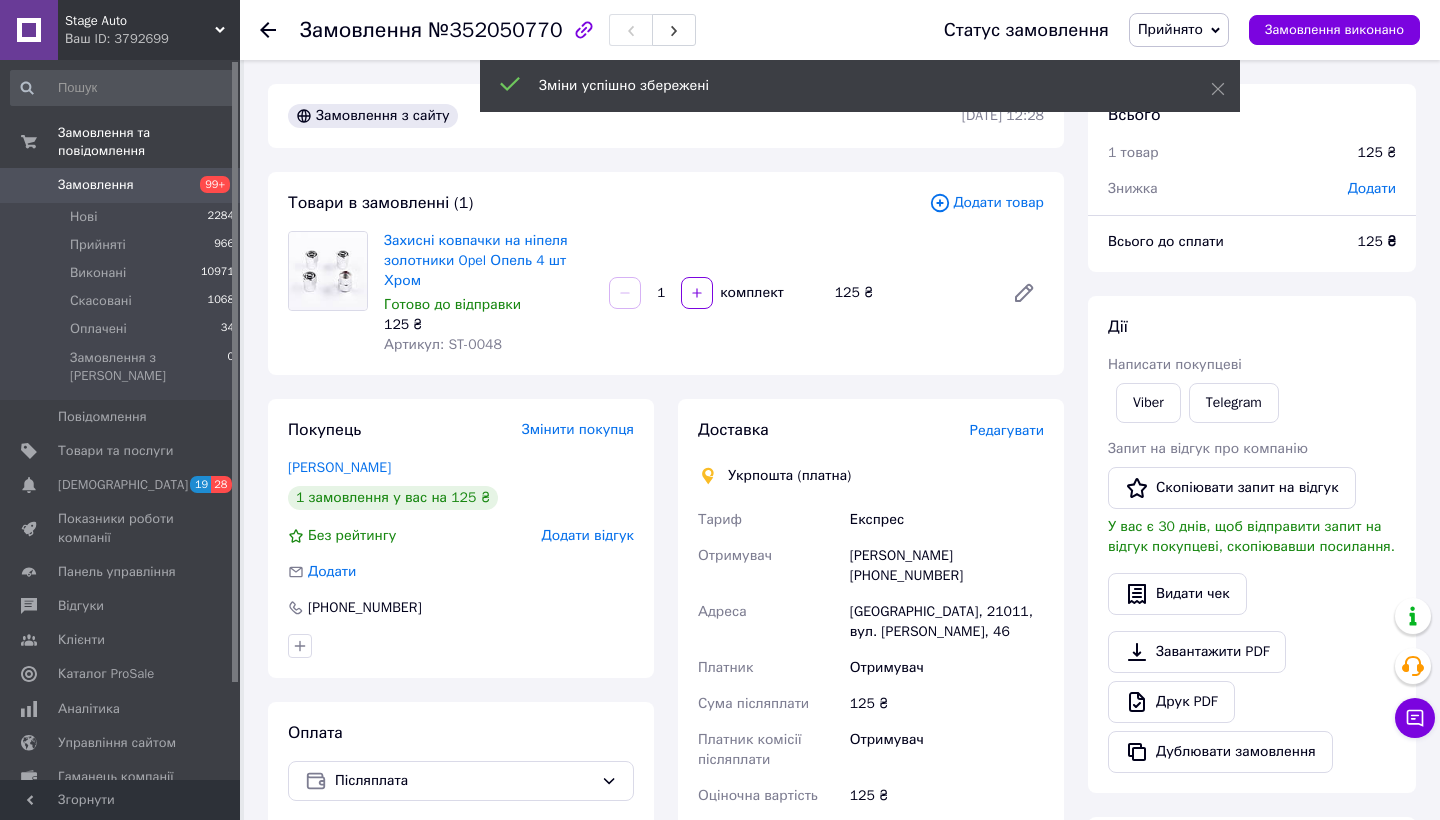 scroll, scrollTop: 389, scrollLeft: 0, axis: vertical 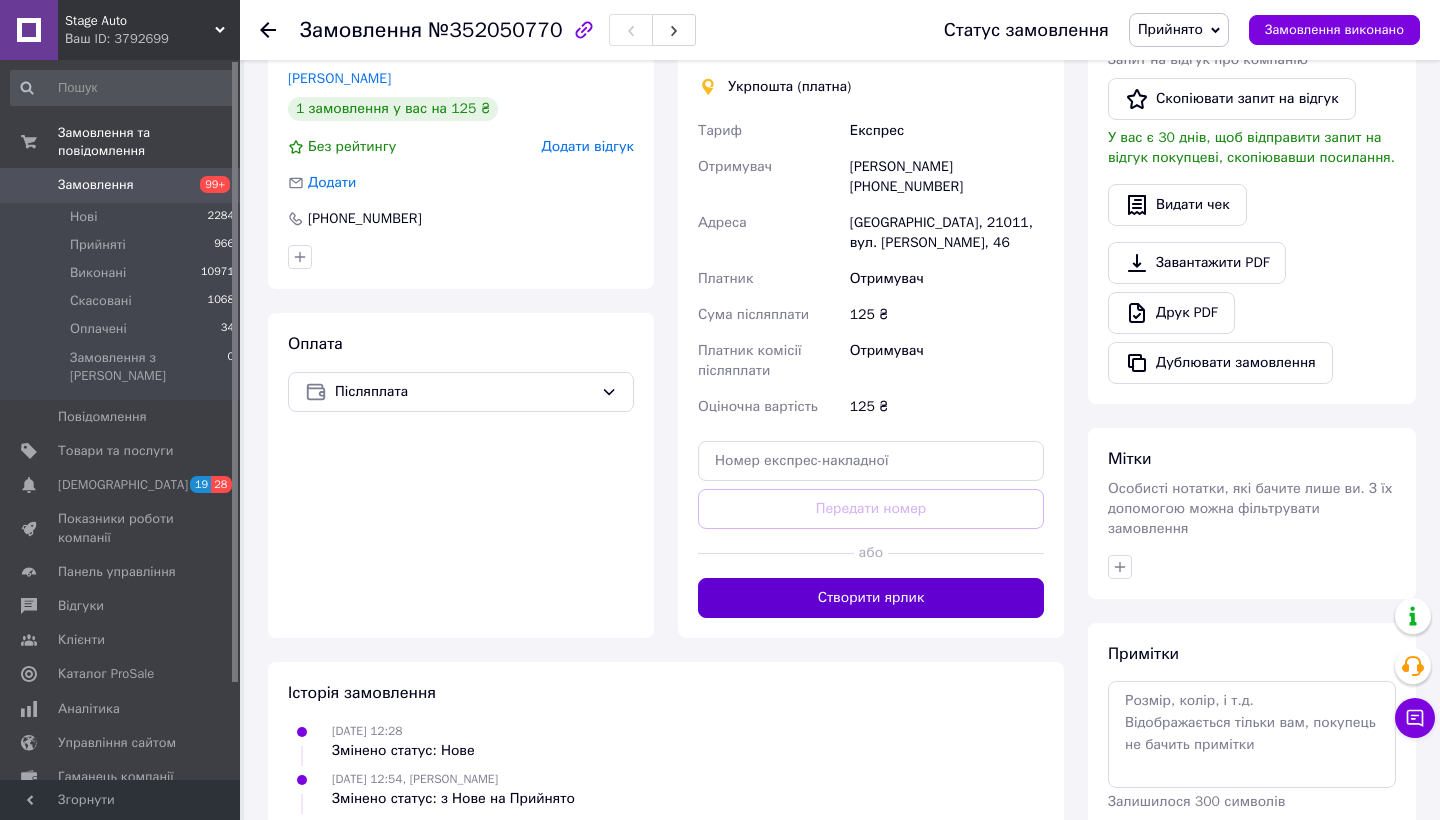 click on "Створити ярлик" at bounding box center [871, 598] 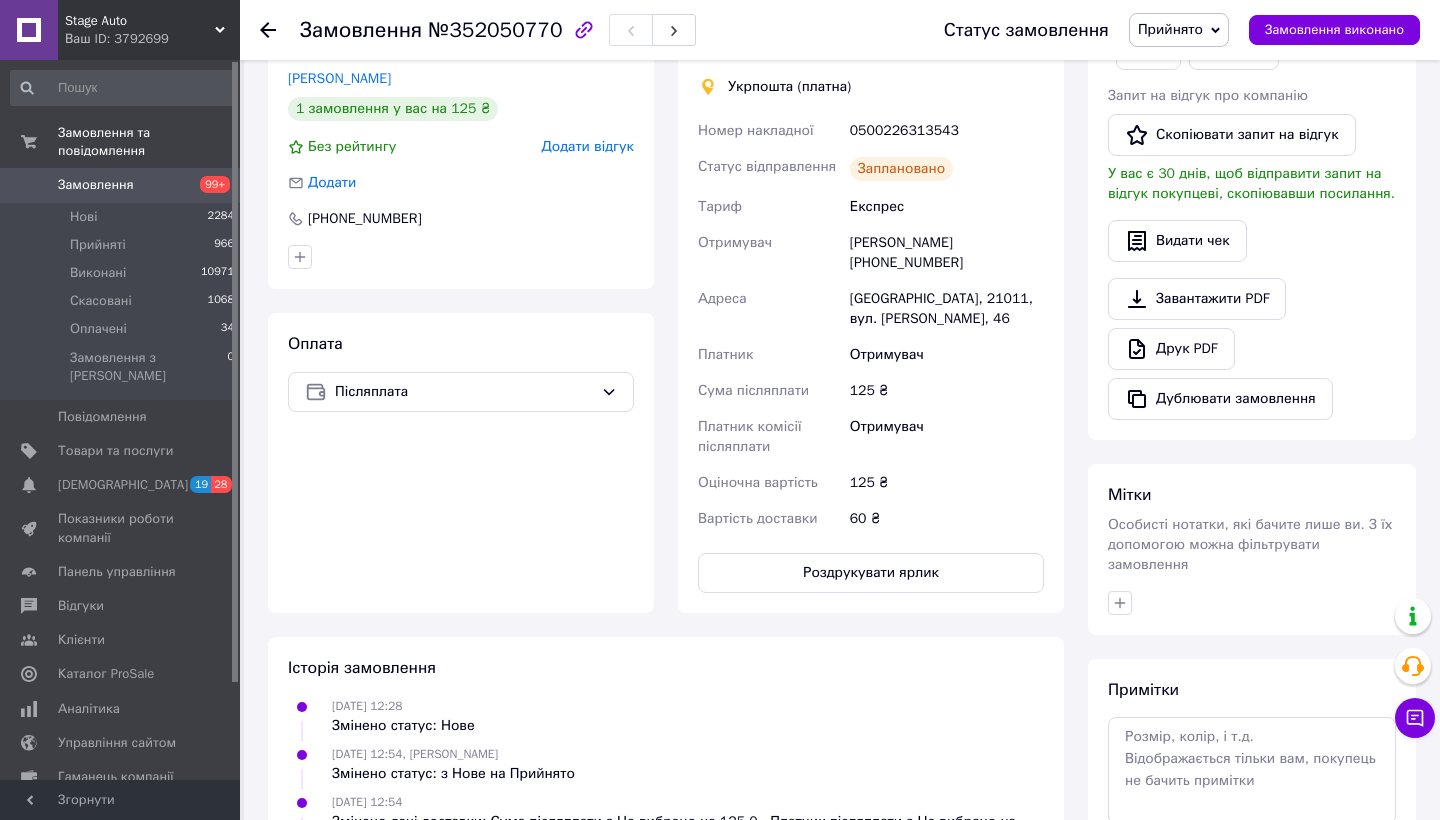 click on "0500226313543" at bounding box center [947, 131] 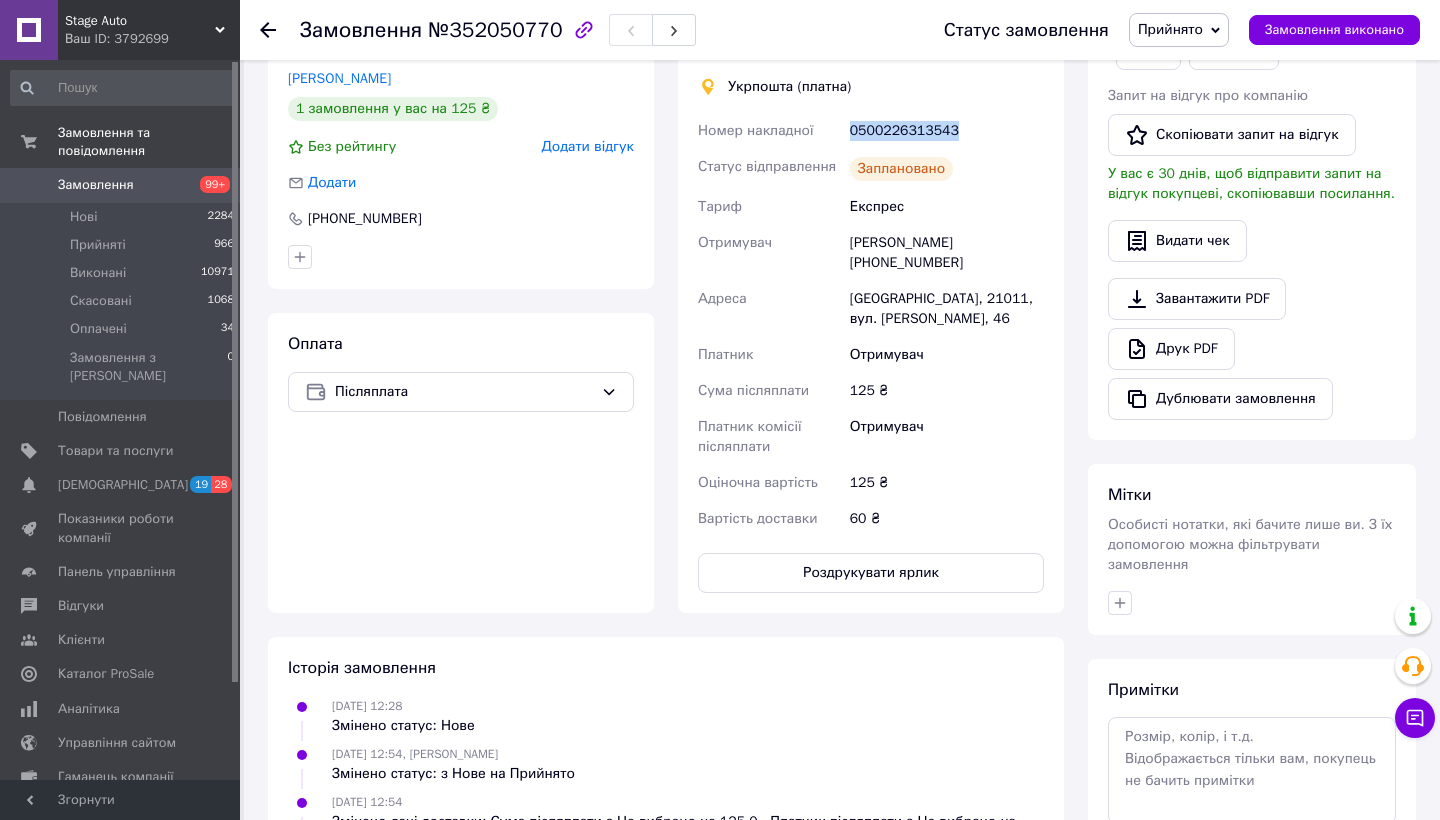 click on "0500226313543" at bounding box center [947, 131] 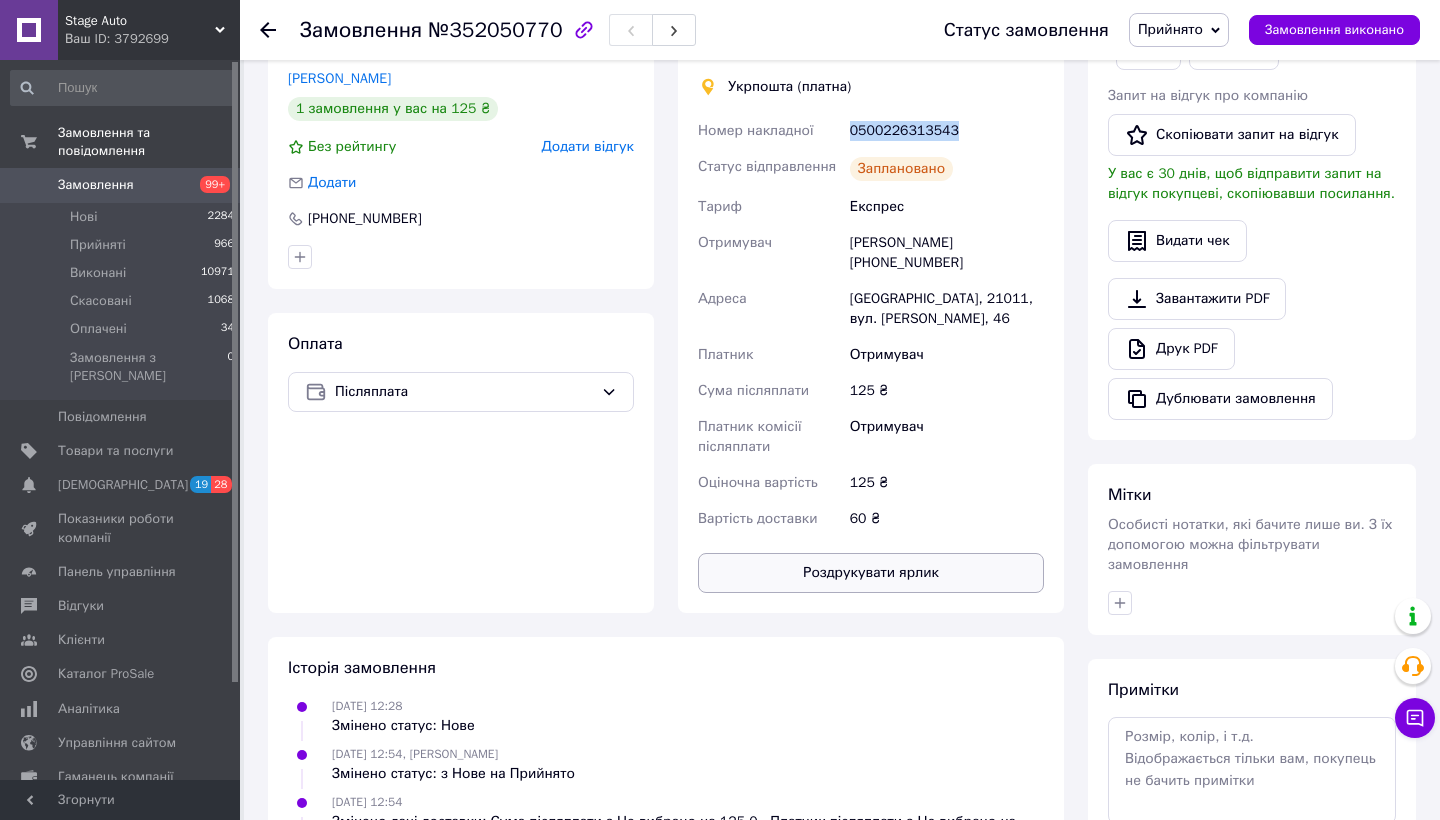 click on "Роздрукувати ярлик" at bounding box center (871, 573) 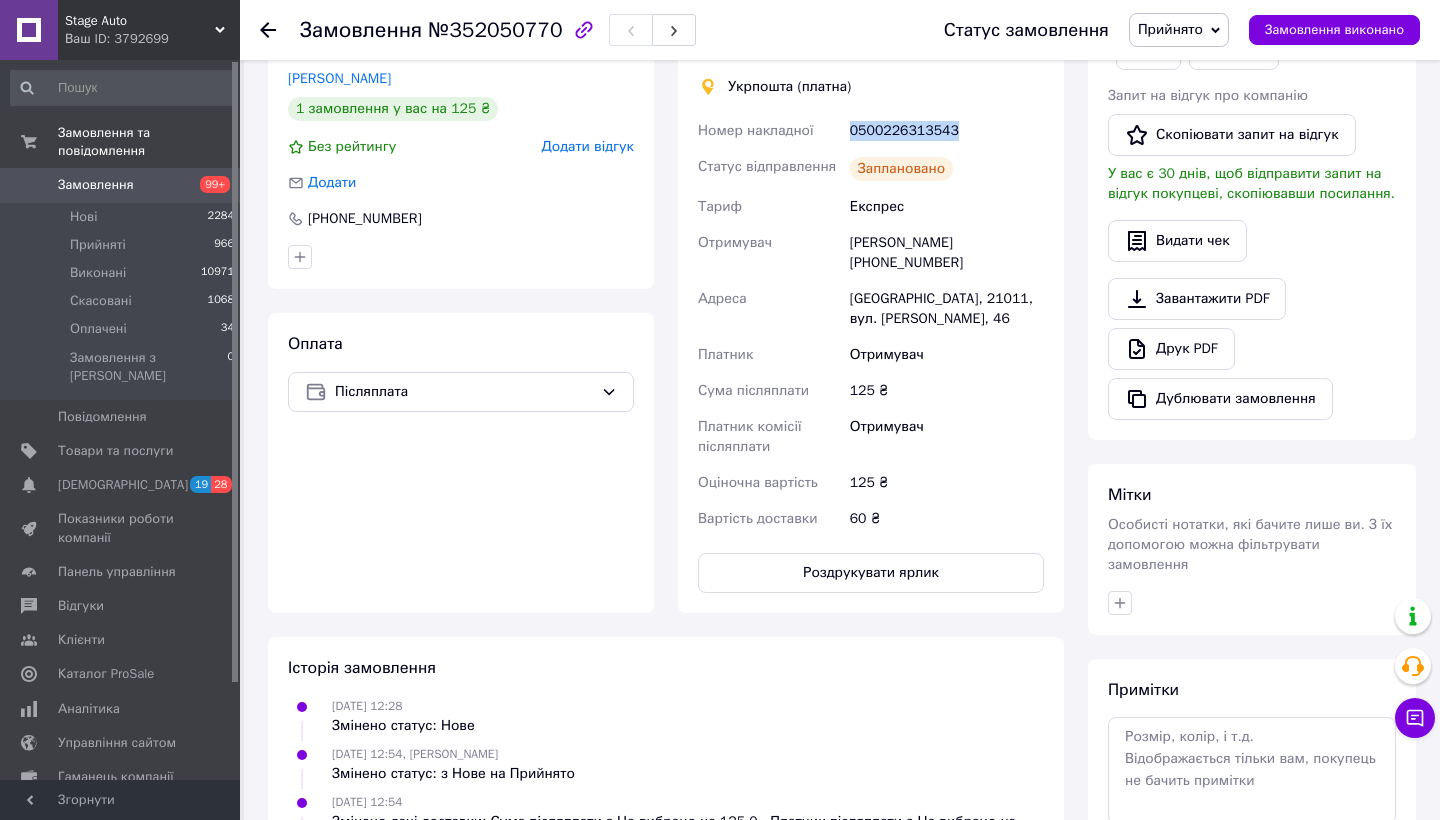 click on "Замовлення 99+" at bounding box center [123, 185] 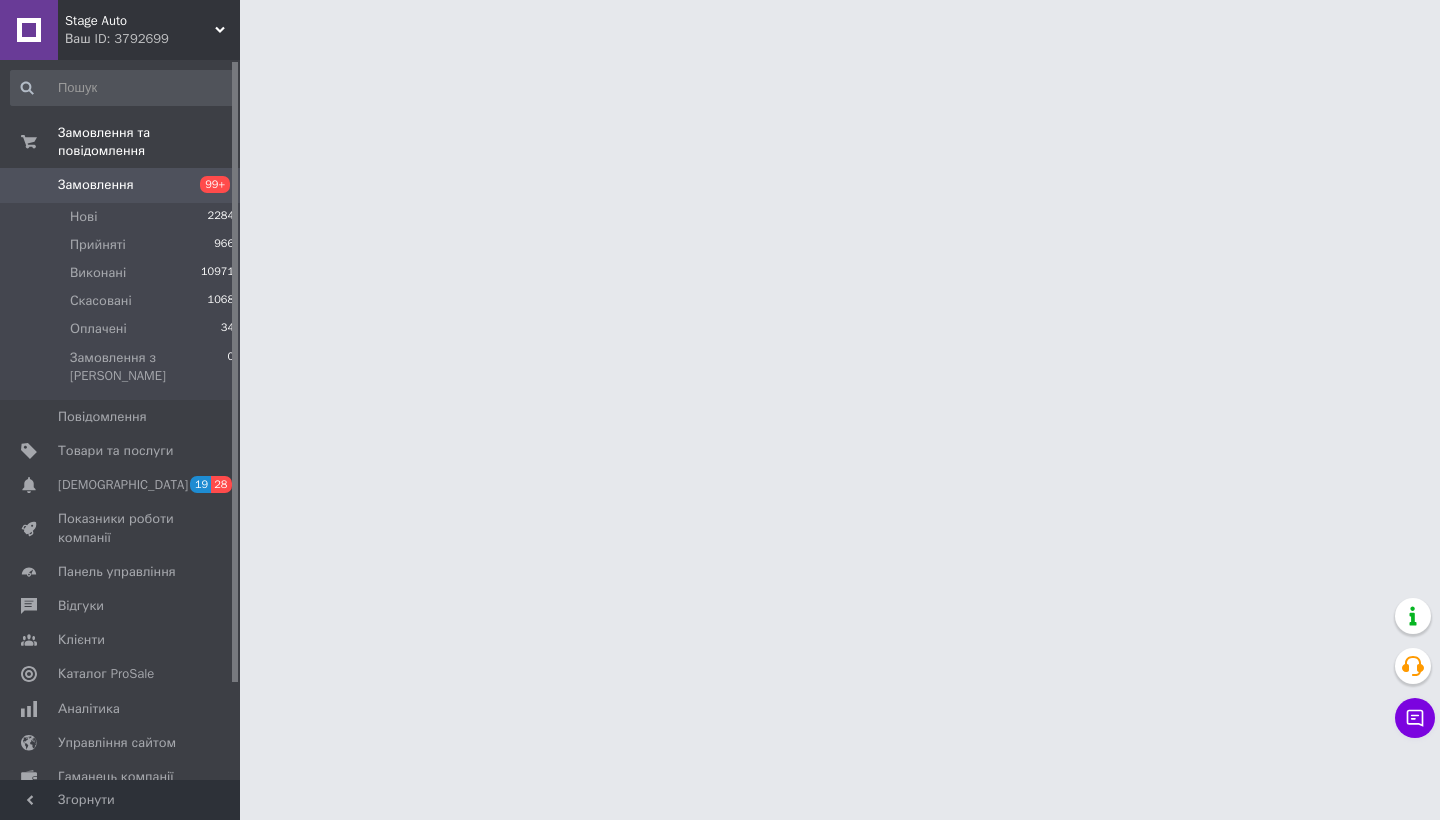 scroll, scrollTop: 0, scrollLeft: 0, axis: both 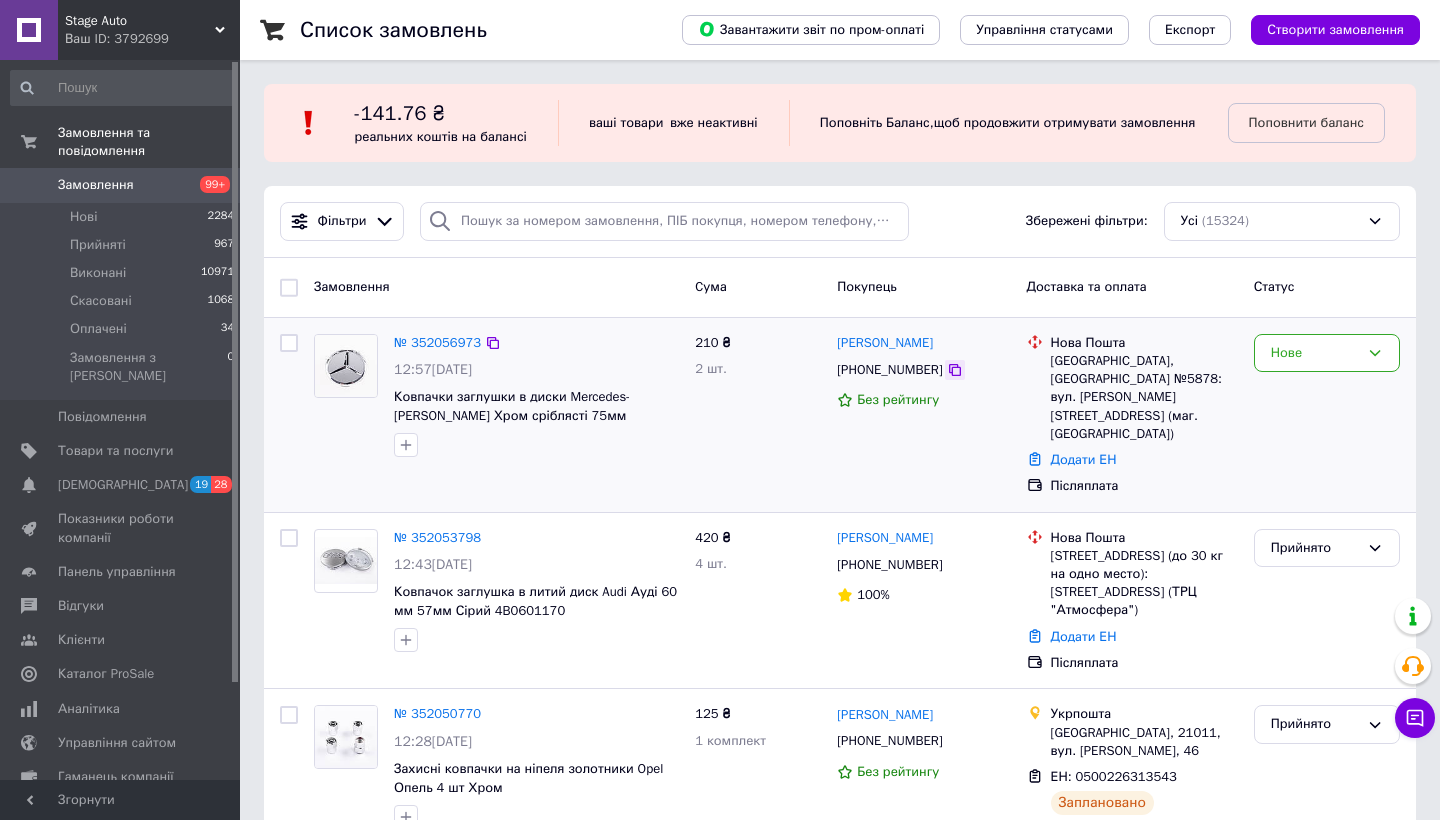 click 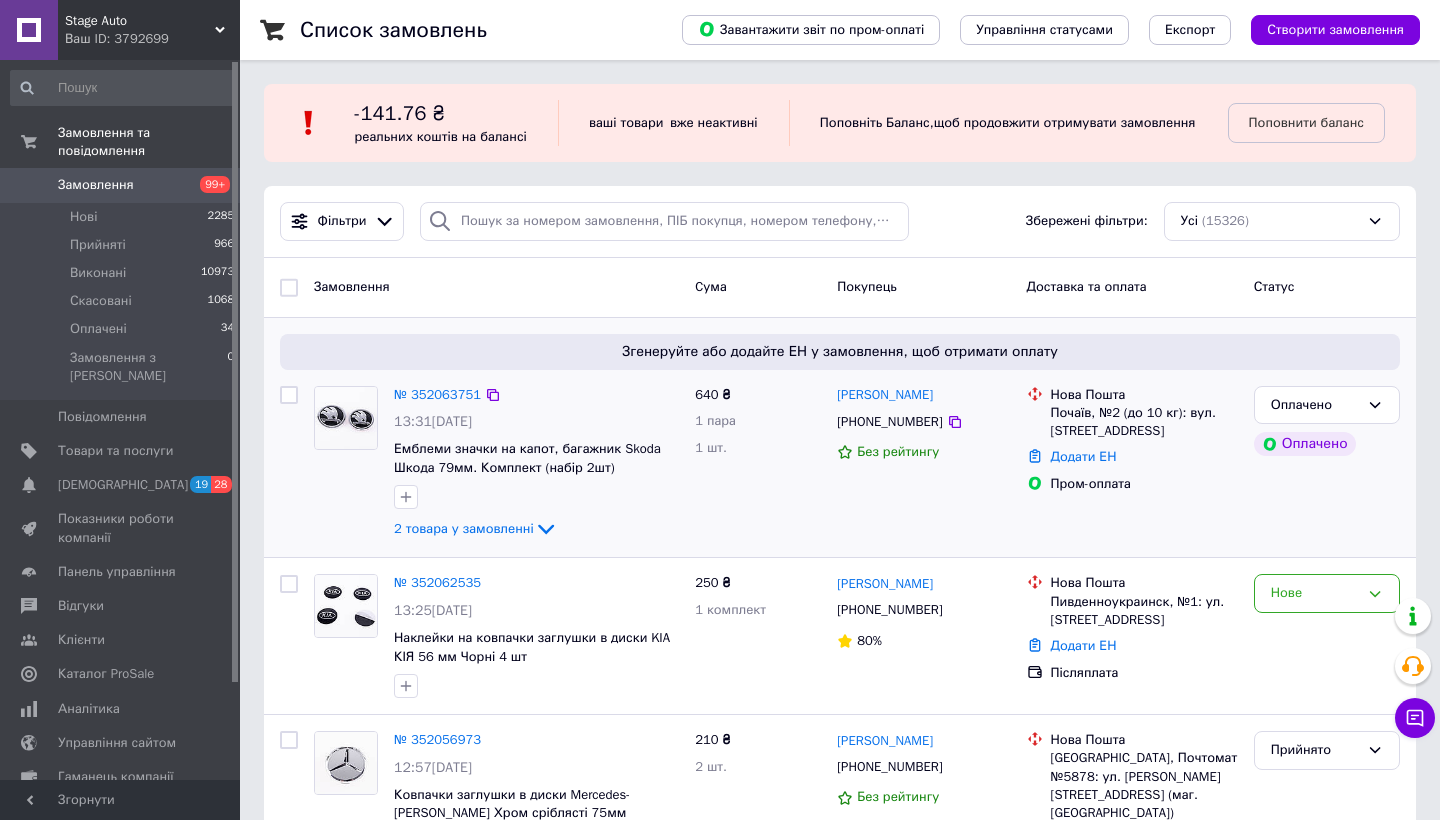 scroll, scrollTop: 129, scrollLeft: 0, axis: vertical 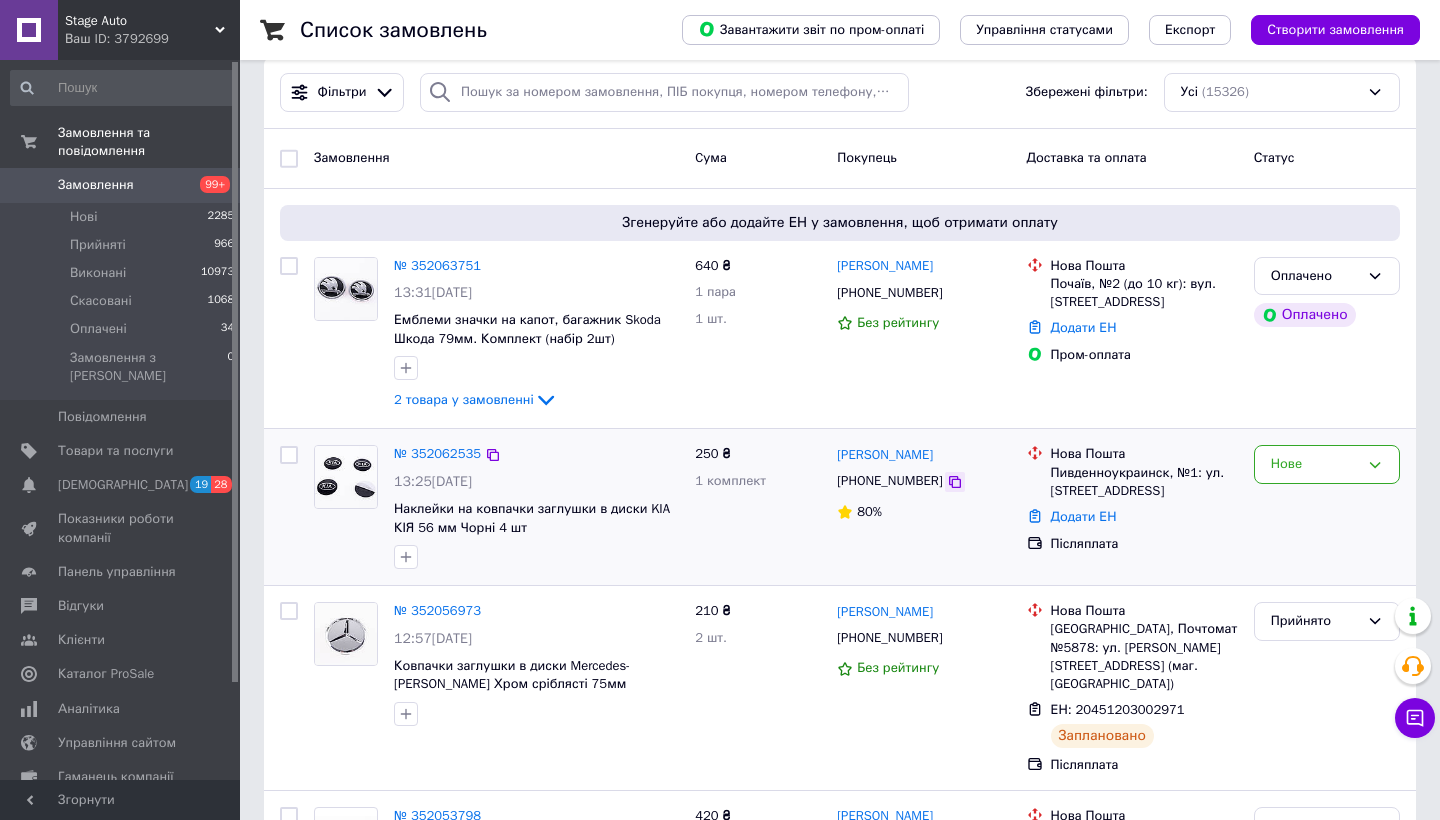 click 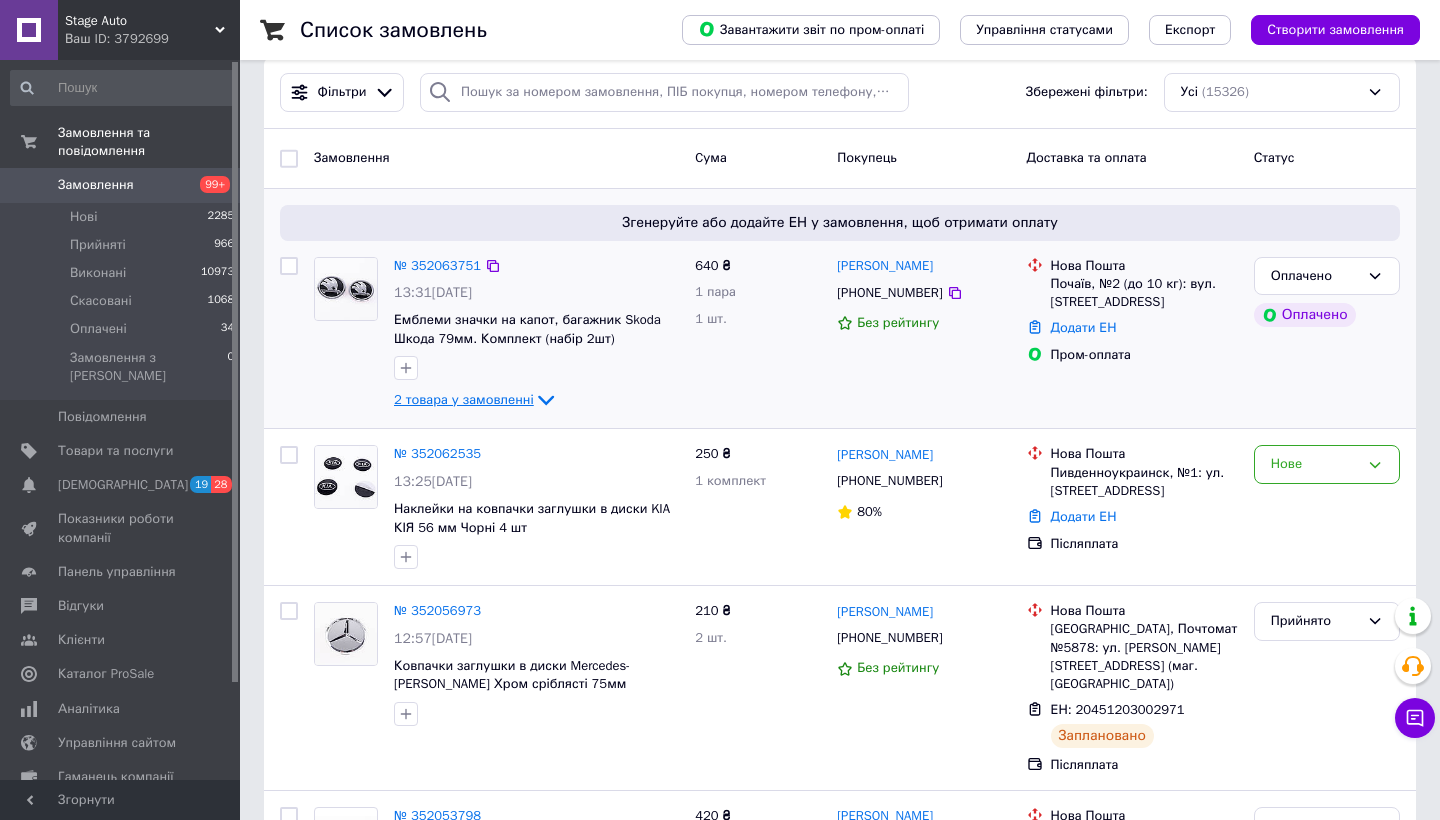 click on "2 товара у замовленні" at bounding box center [464, 399] 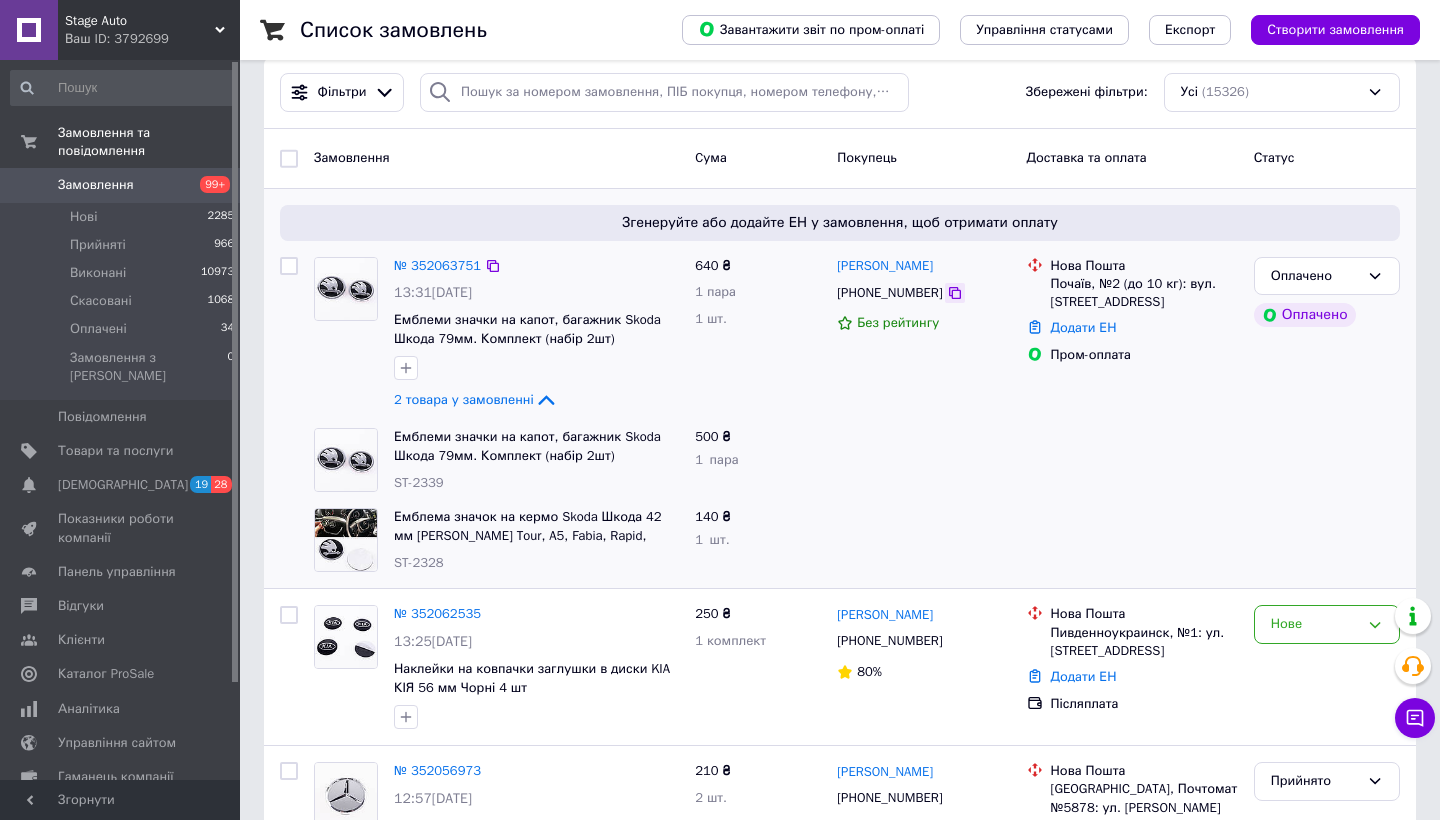 click 